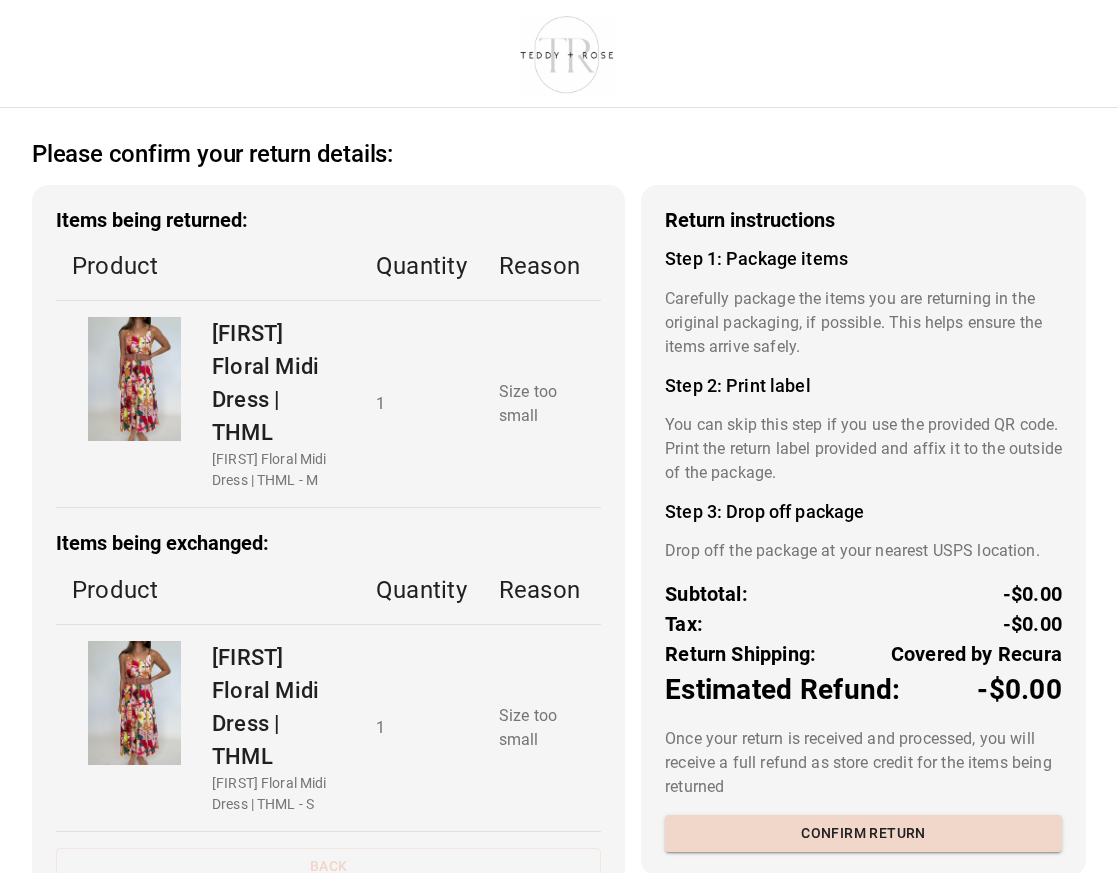 scroll, scrollTop: 0, scrollLeft: 0, axis: both 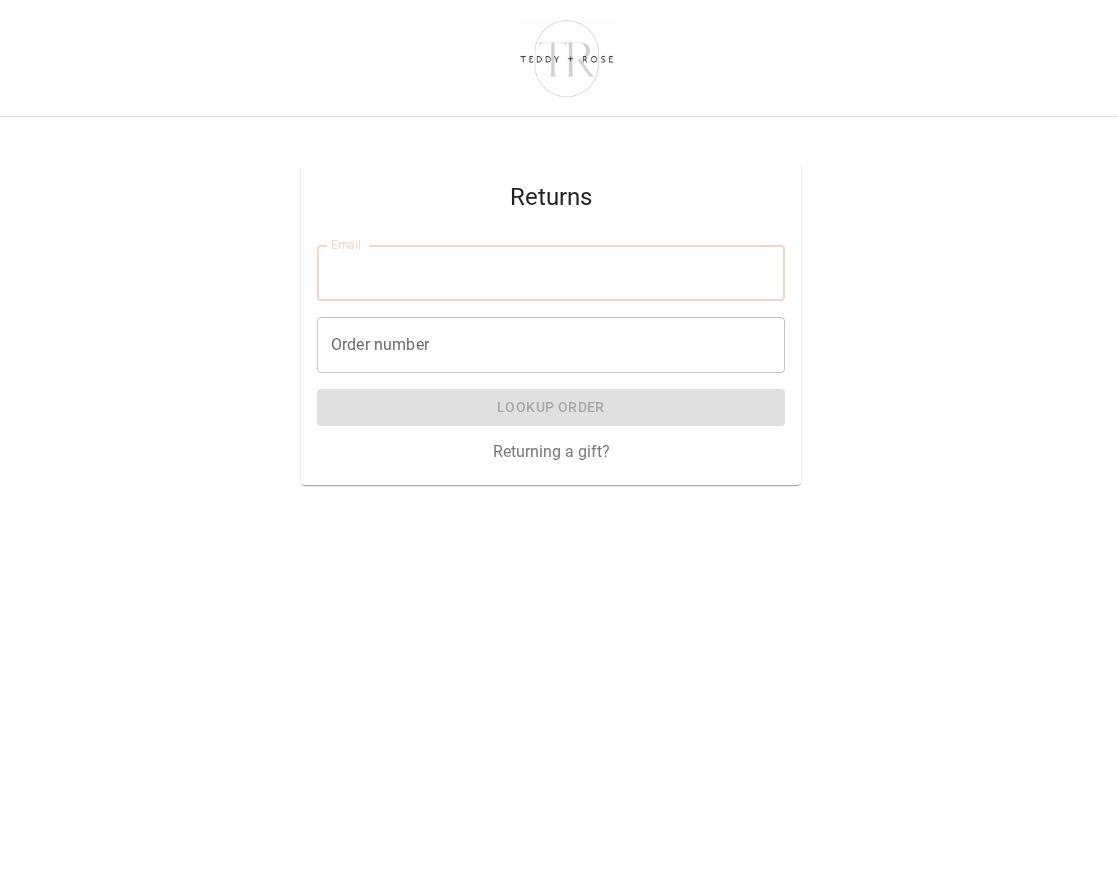 click on "Email" at bounding box center (551, 273) 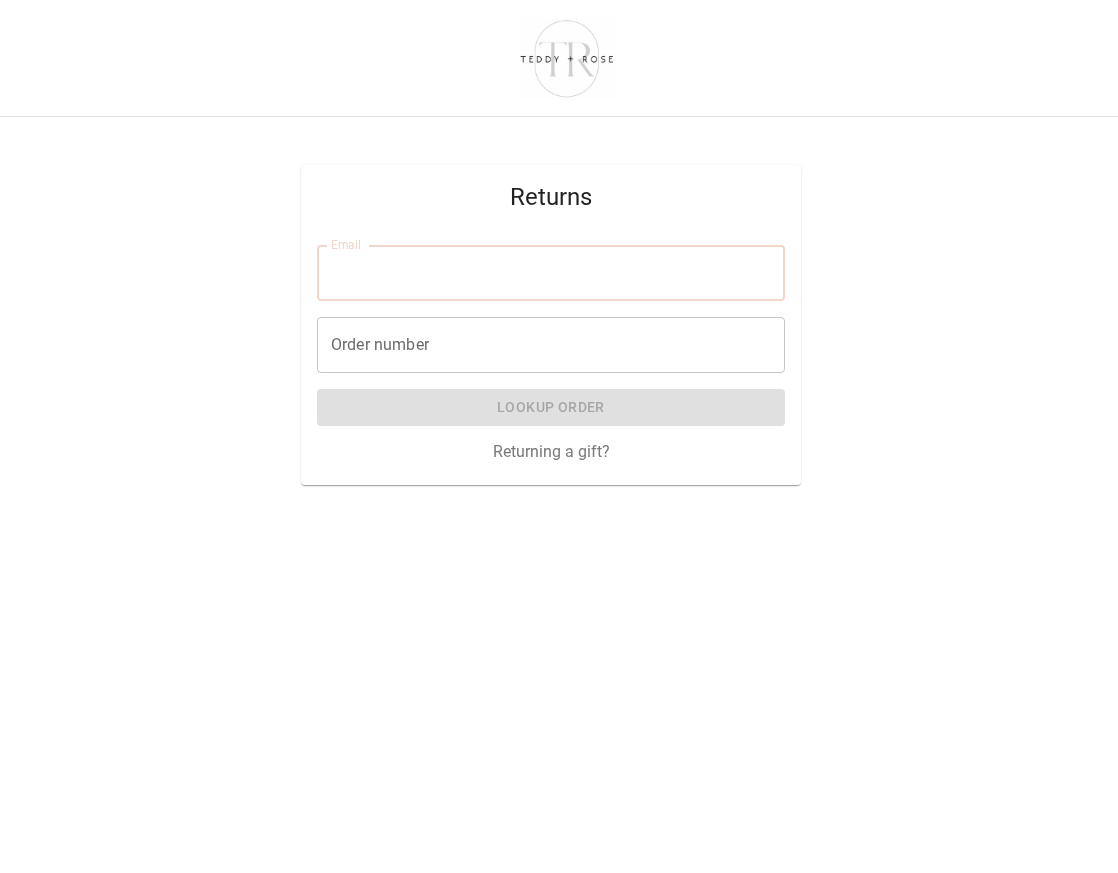 type on "**********" 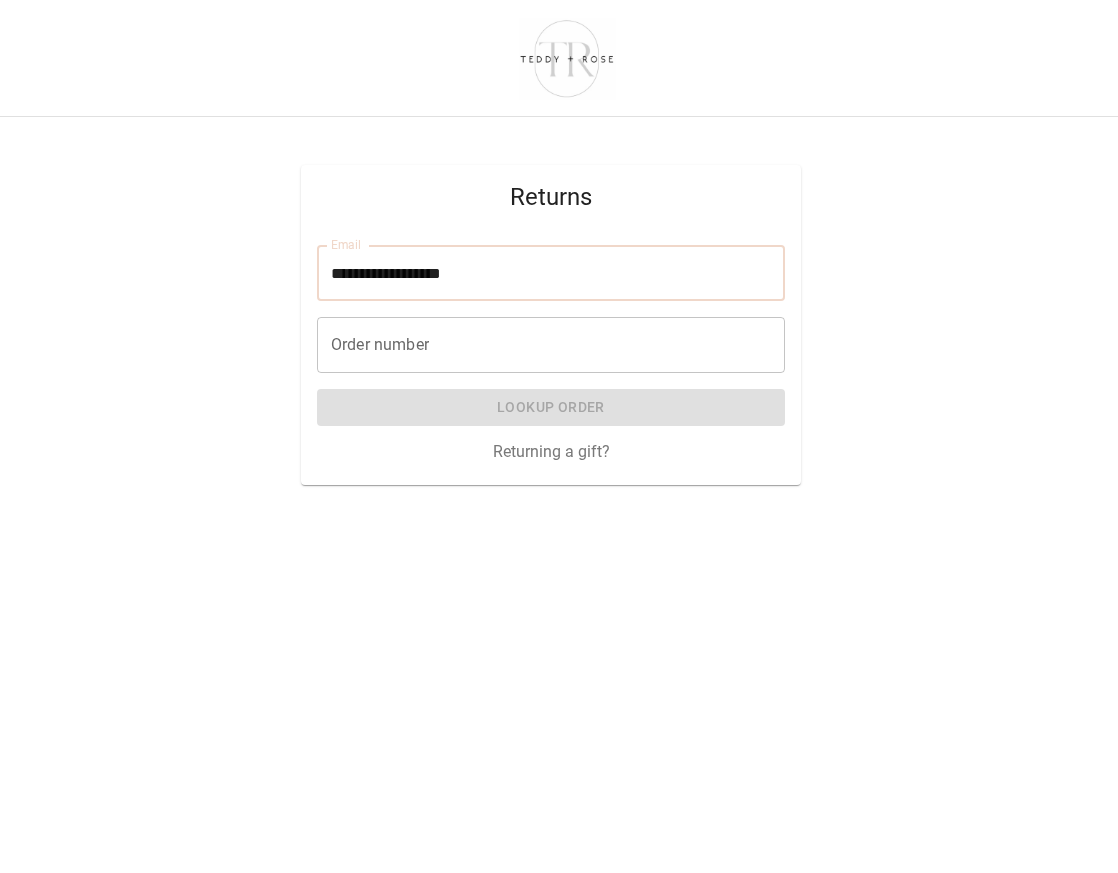 click on "Order number" at bounding box center (551, 345) 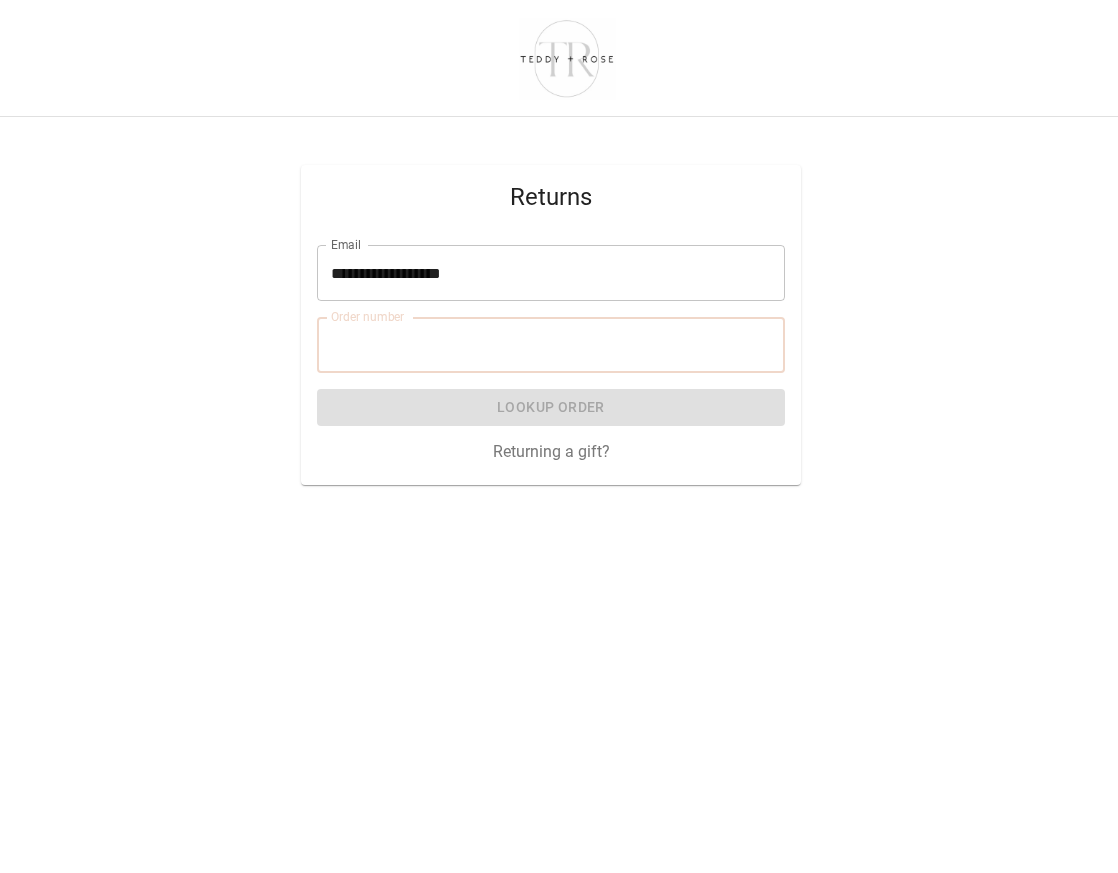paste on "*****" 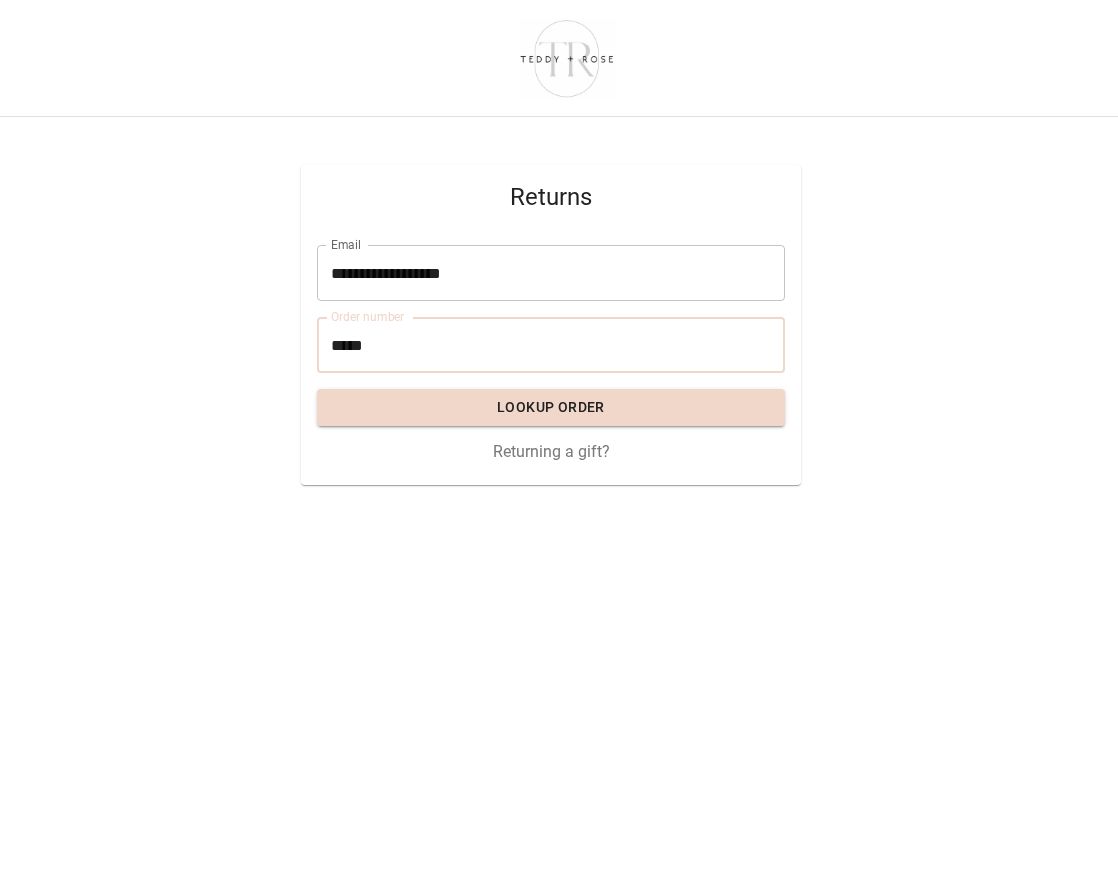 type on "*****" 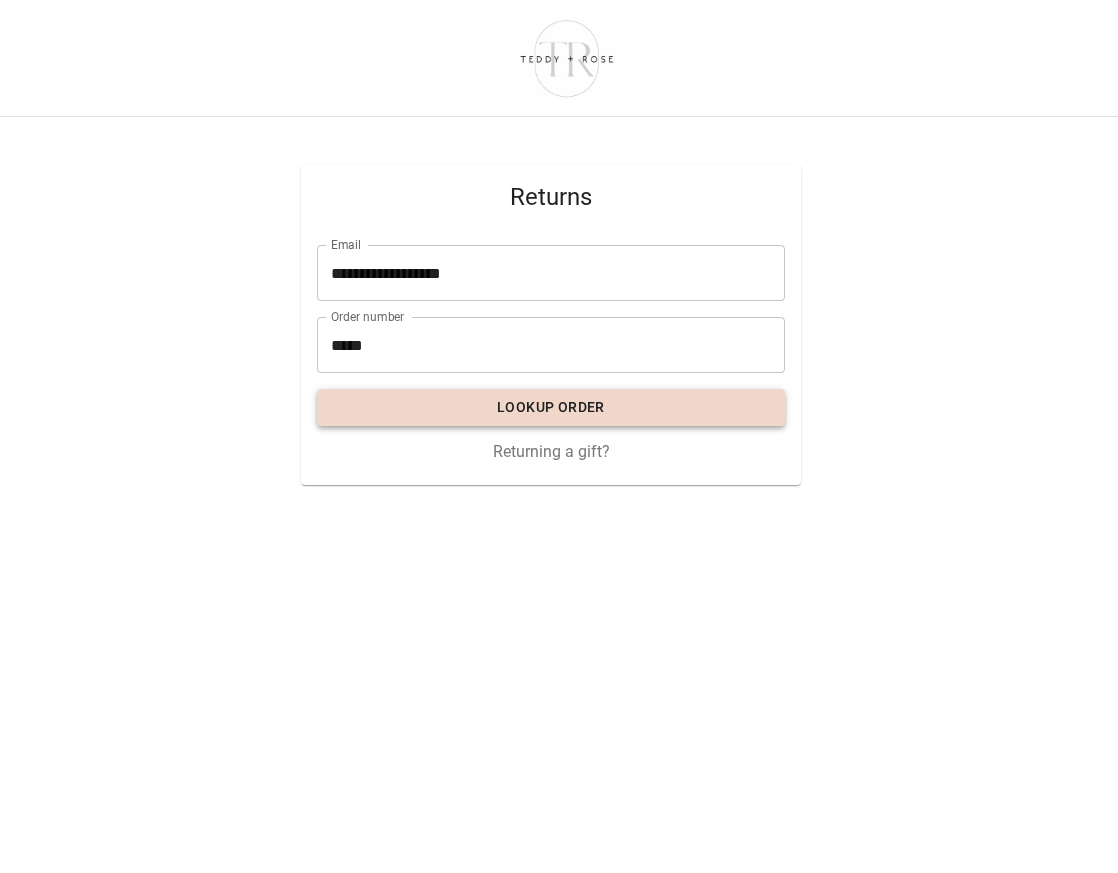 click on "Lookup Order" at bounding box center (551, 407) 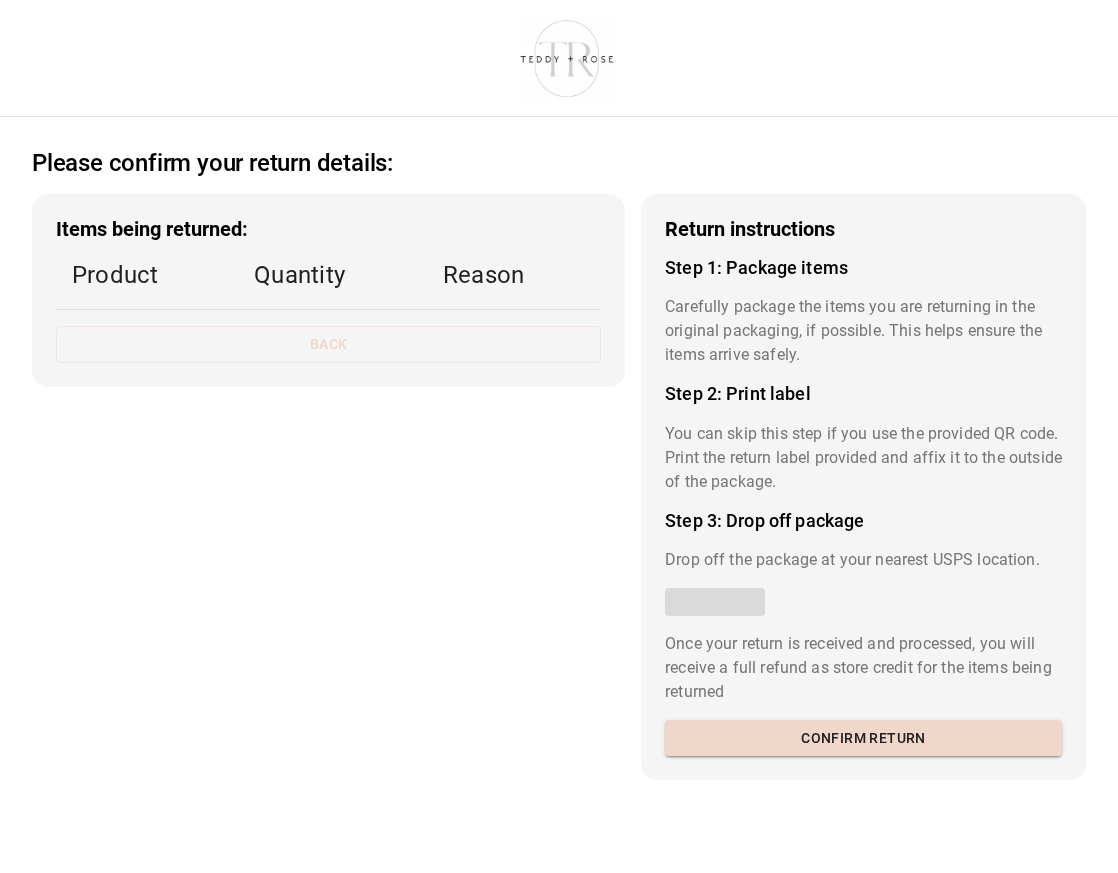 click on "Items being returned: Product Quantity Reason Back" at bounding box center (328, 487) 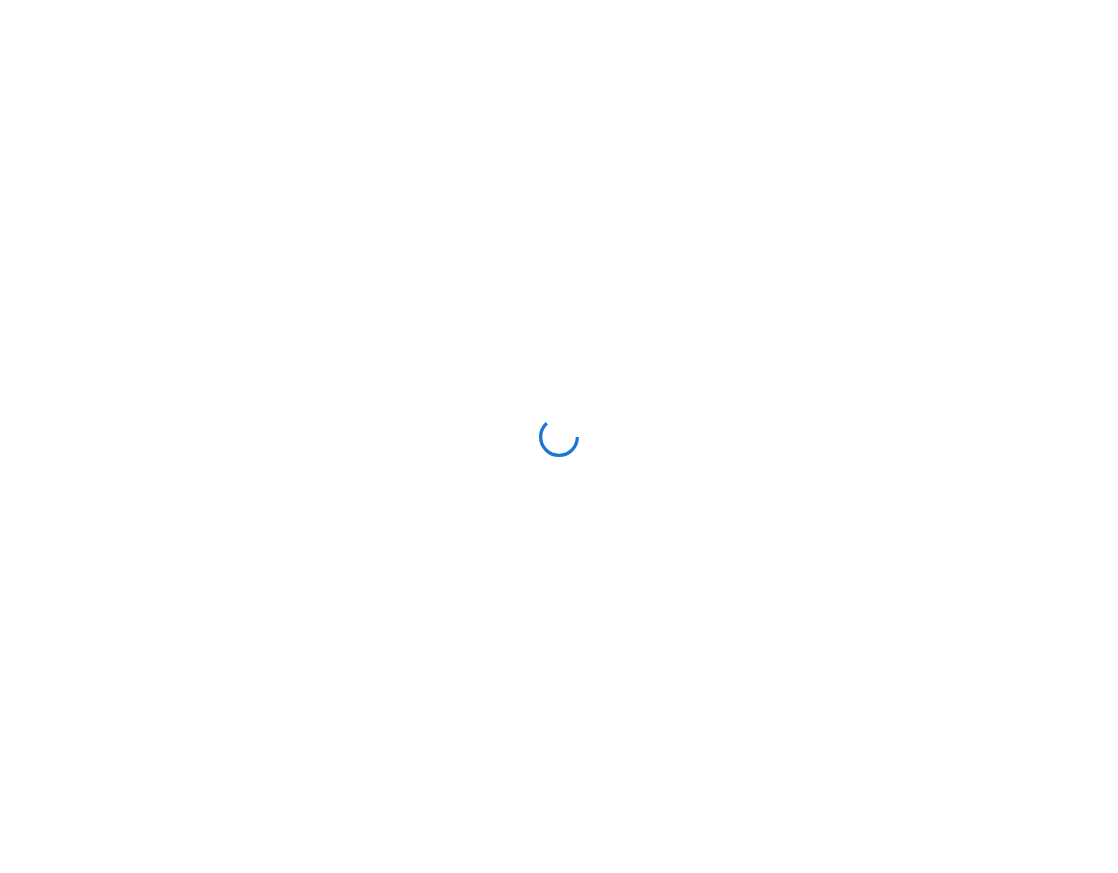 scroll, scrollTop: 0, scrollLeft: 0, axis: both 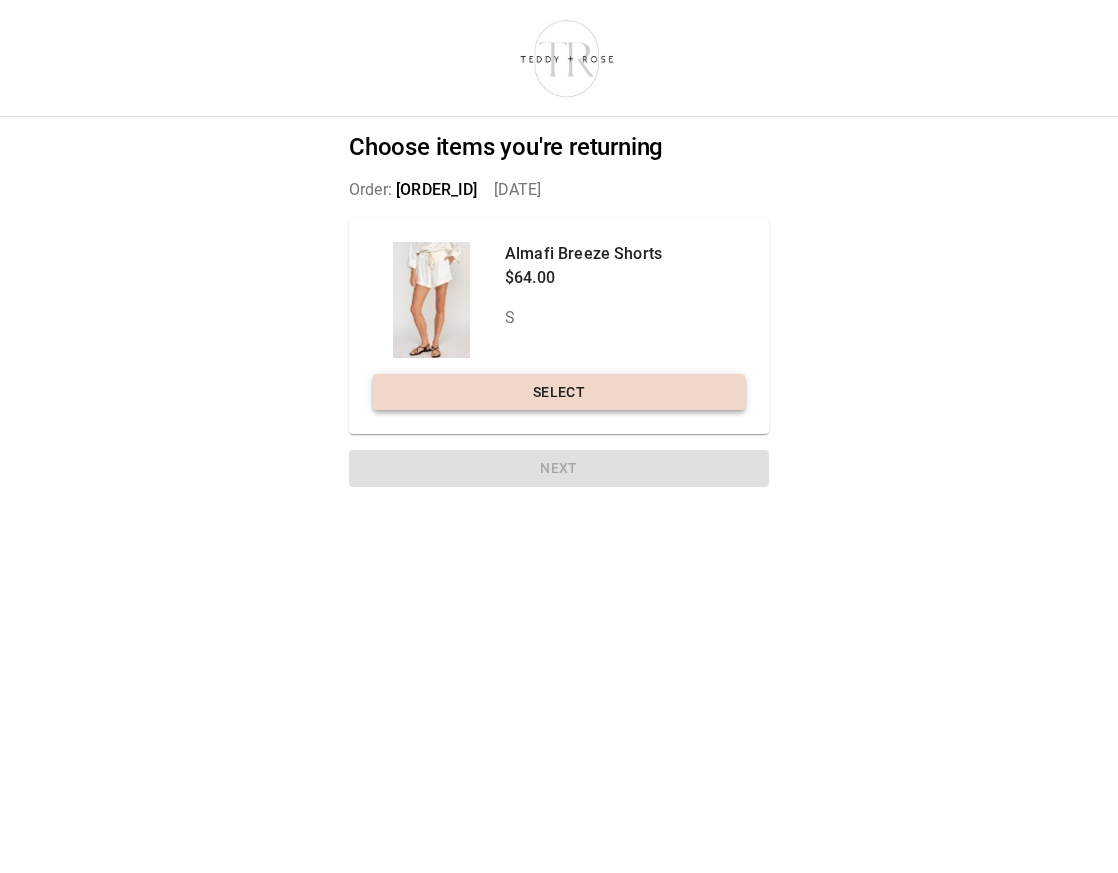 click on "Select" at bounding box center (559, 392) 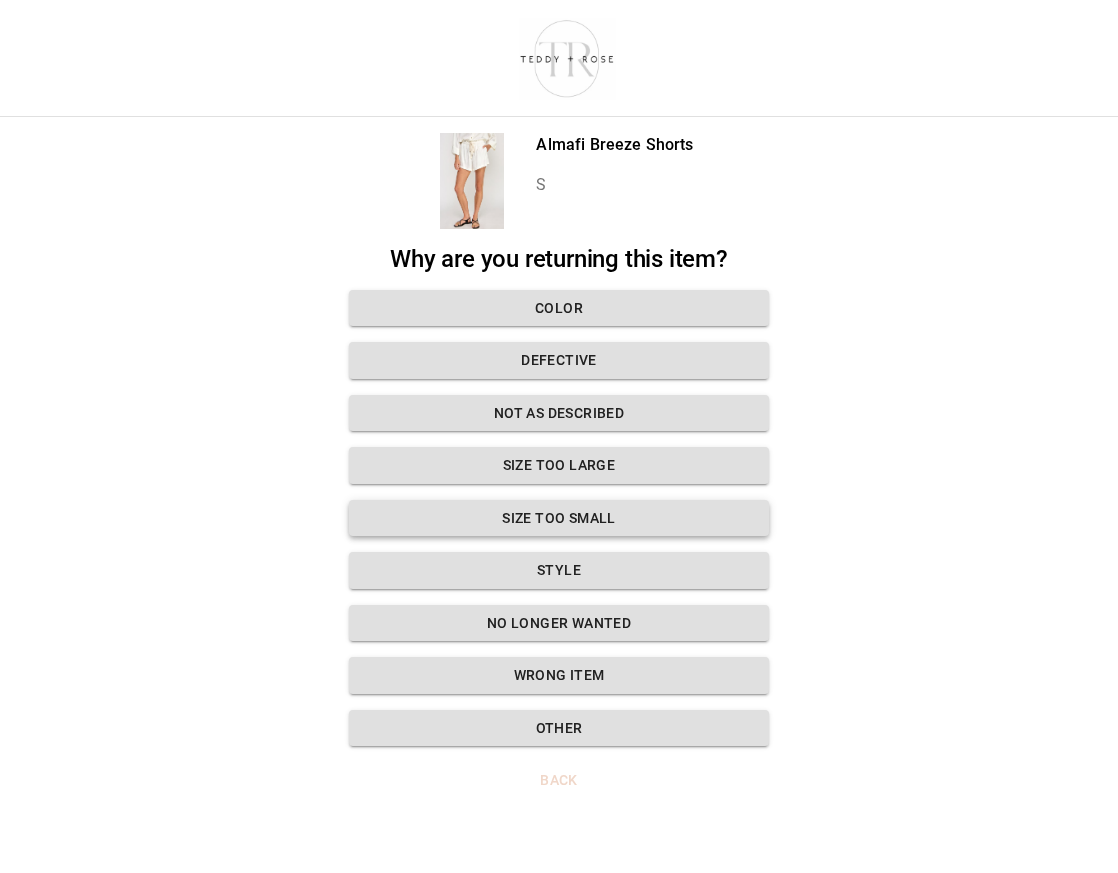 click on "Size too small" at bounding box center [559, 518] 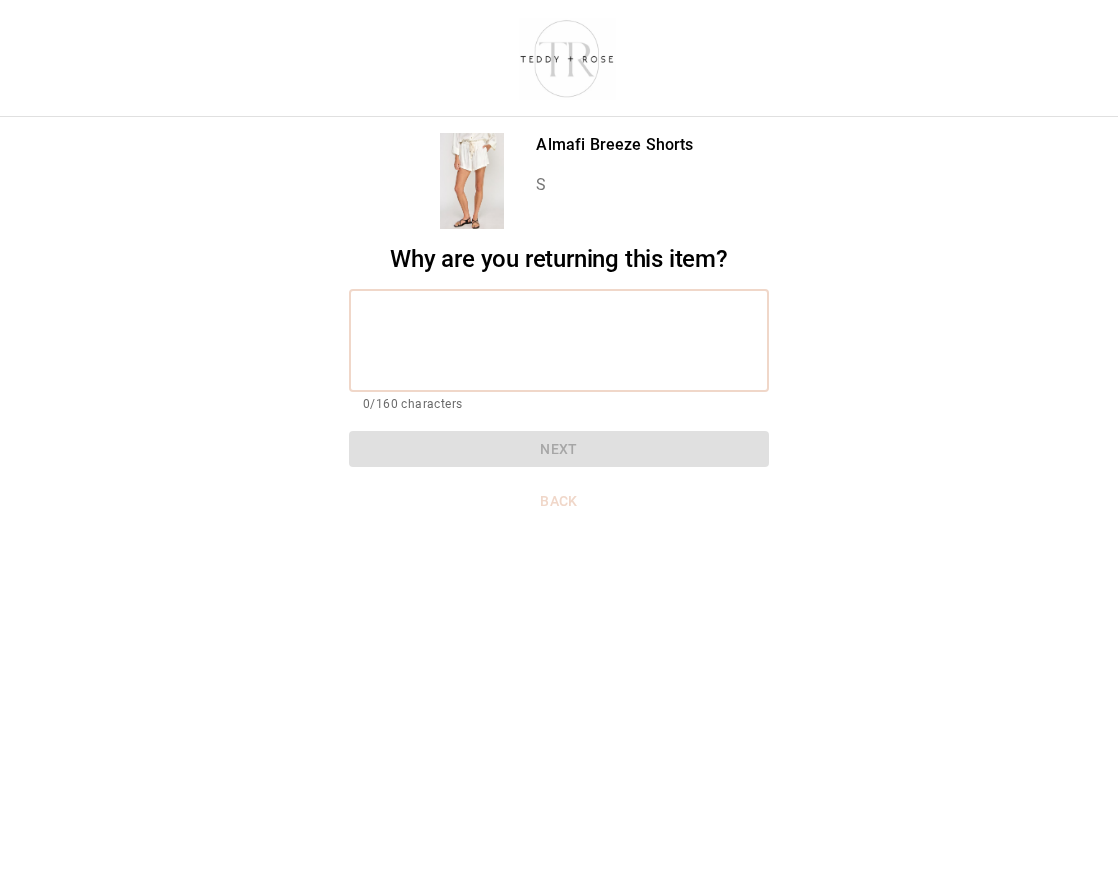 click at bounding box center [559, 340] 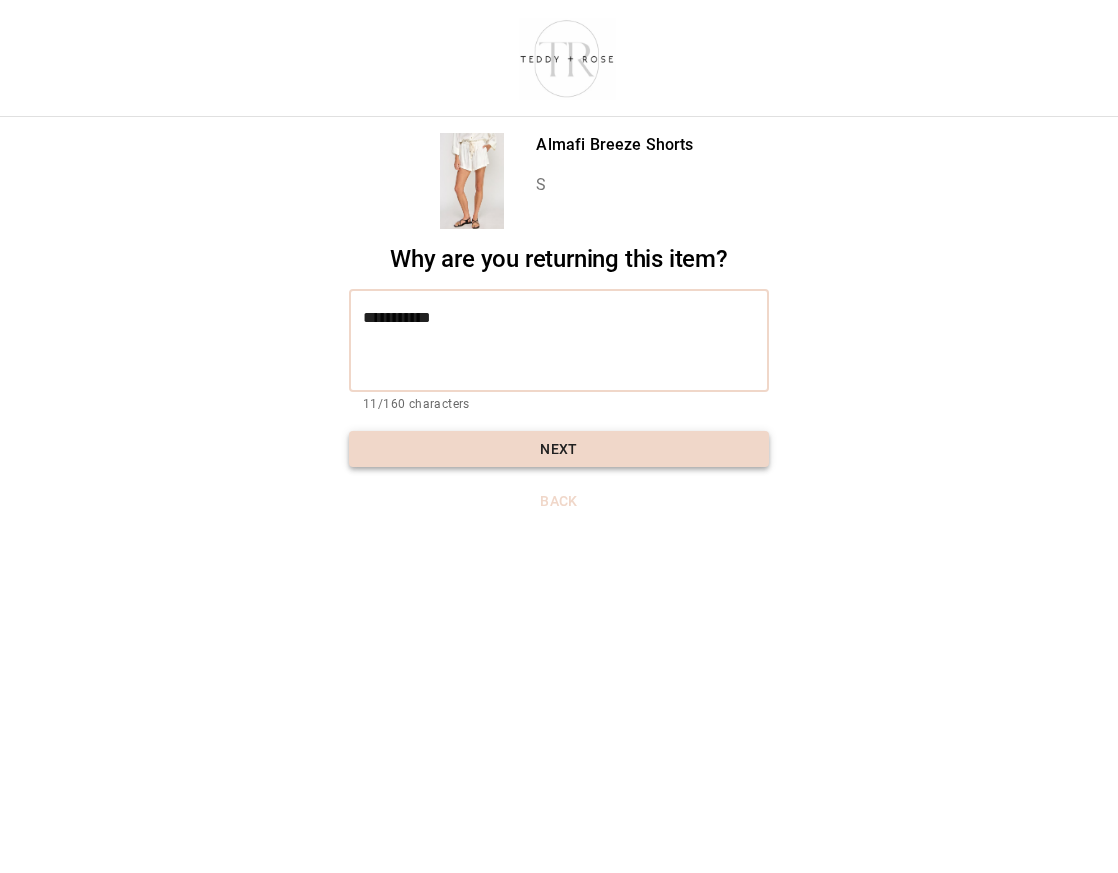 type on "**********" 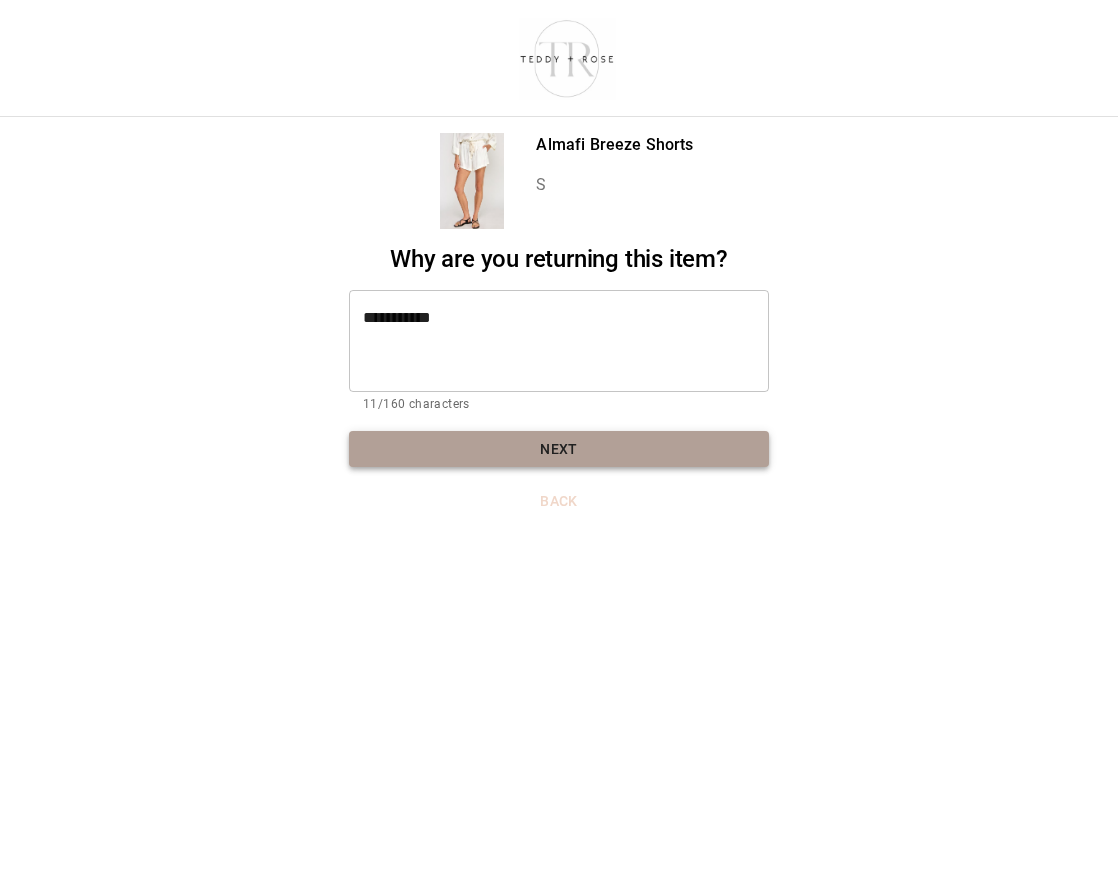 click on "Next" at bounding box center (559, 449) 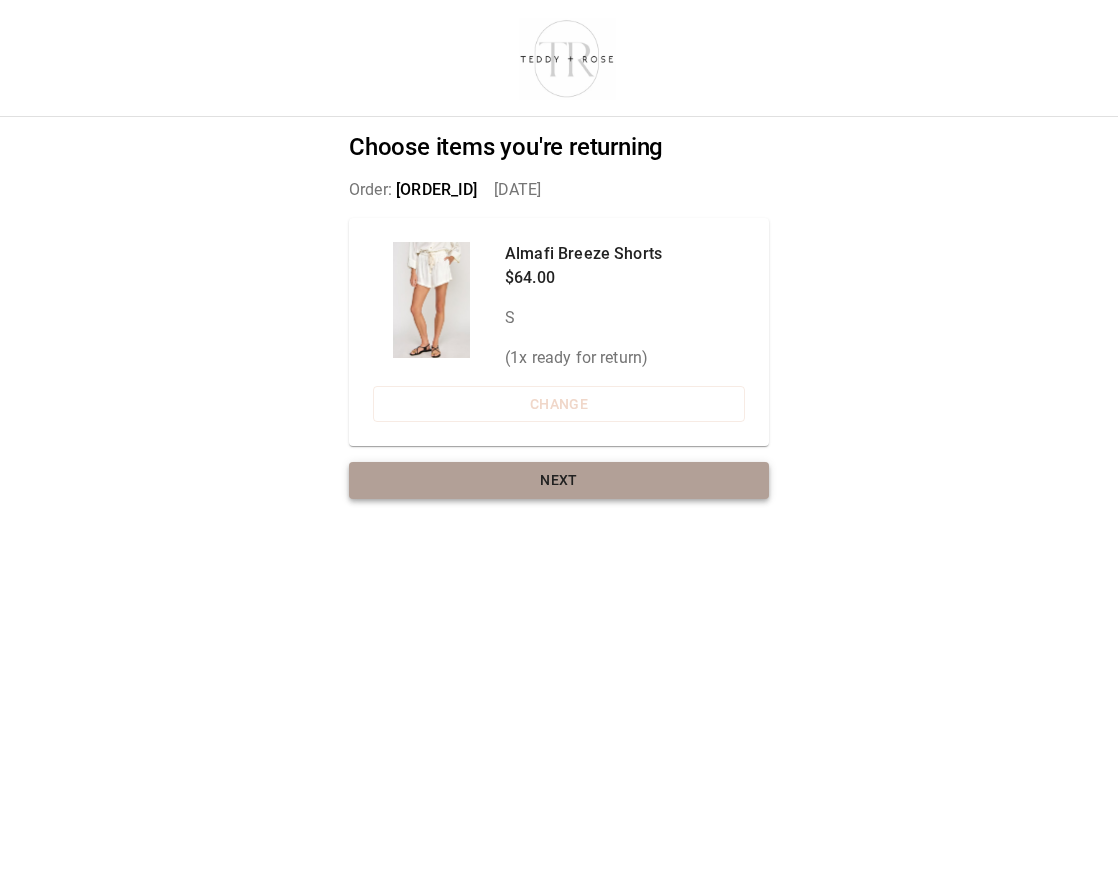 click on "Next" at bounding box center [559, 480] 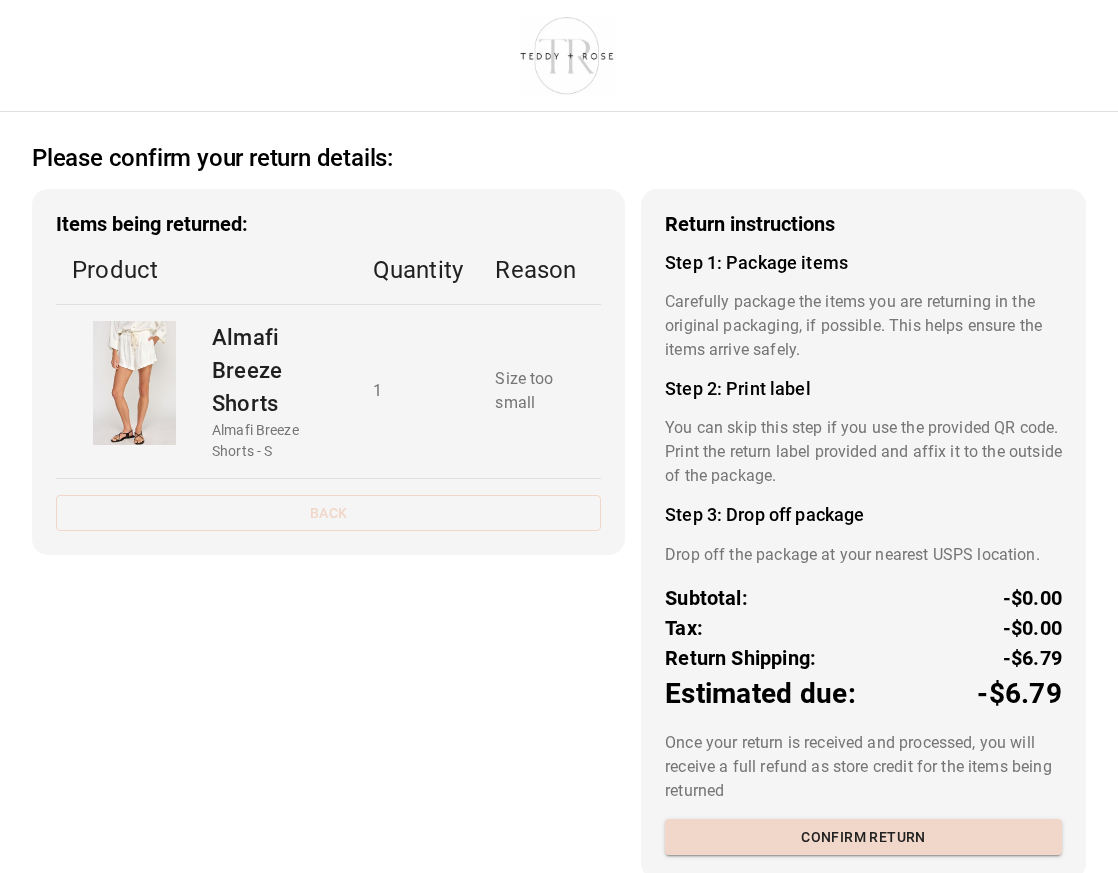 click on "Back" at bounding box center [328, 513] 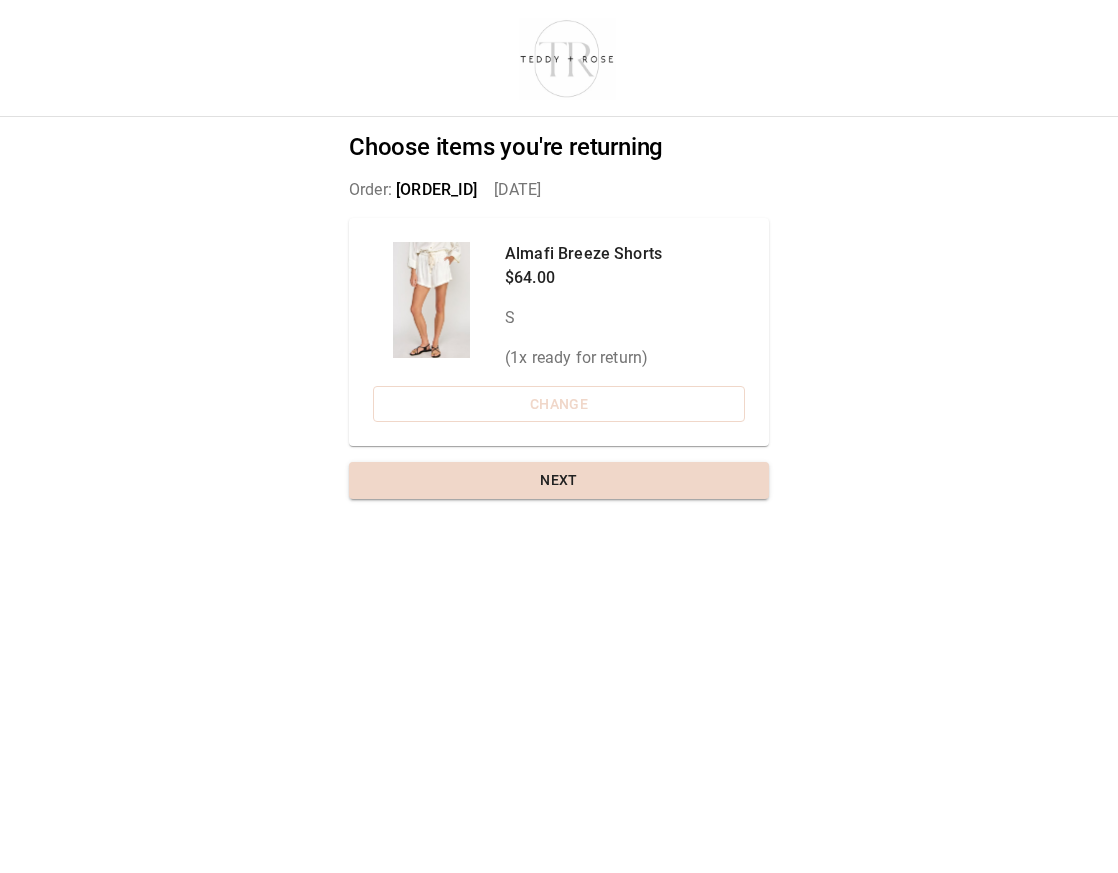 click on "Change" at bounding box center (559, 404) 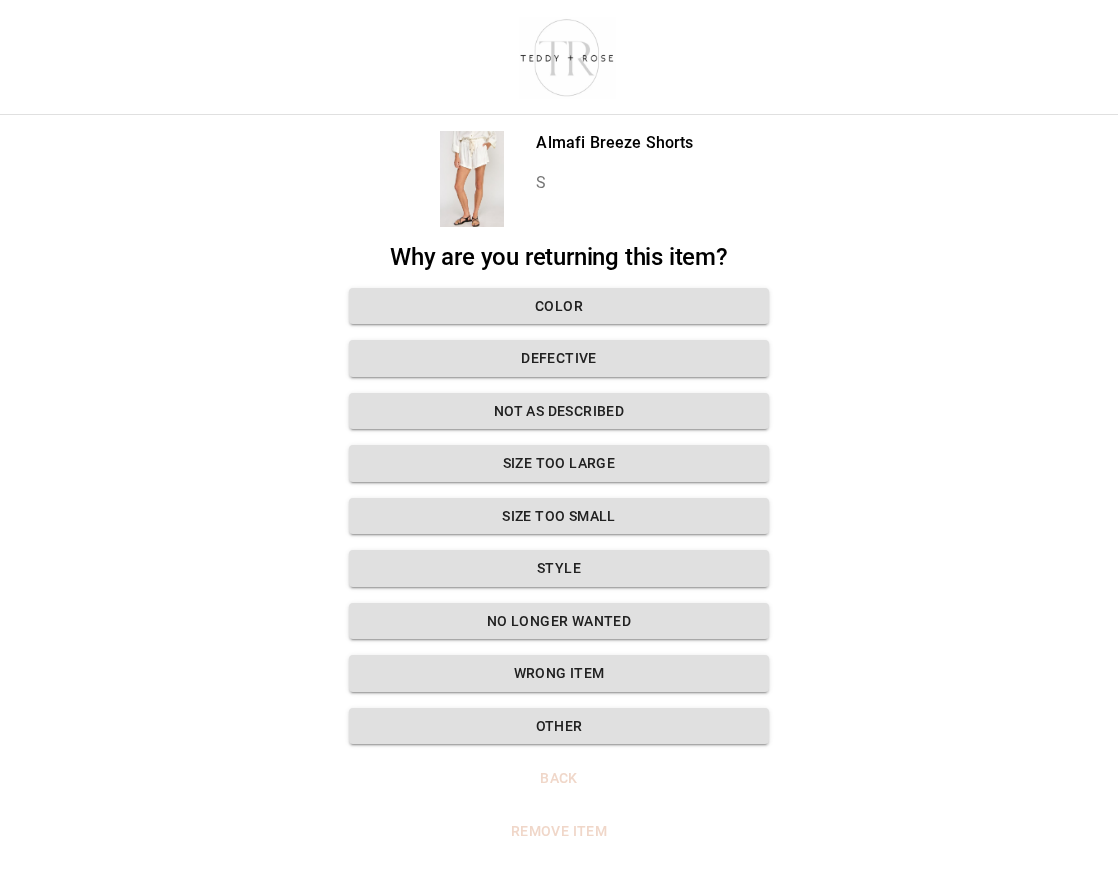 click on "Remove item" at bounding box center (559, 831) 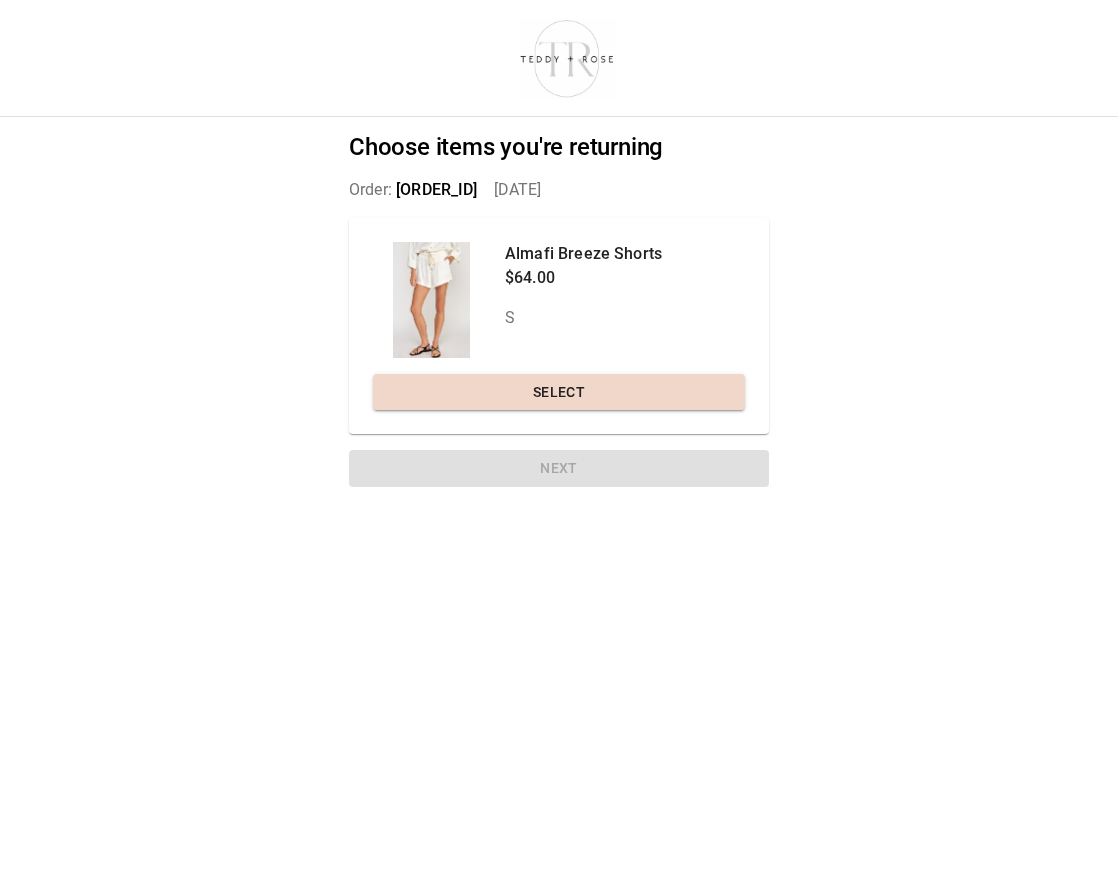 click on "Choose items you're returning Order:   15493505   Aug 2, 2025 Almafi Breeze Shorts $64.00 S Select Next" at bounding box center [559, 436] 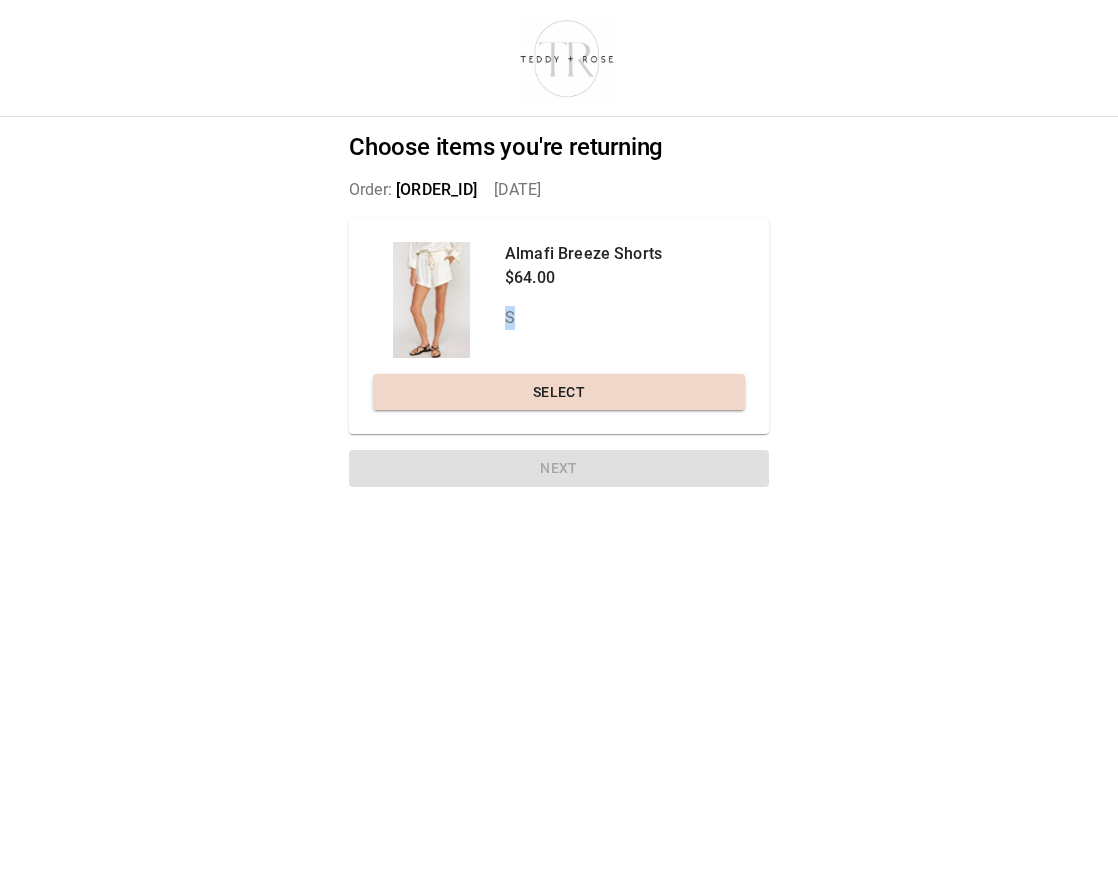 click on "Choose items you're returning Order:   15493505   Aug 2, 2025 Almafi Breeze Shorts $64.00 S Select Next" at bounding box center [559, 436] 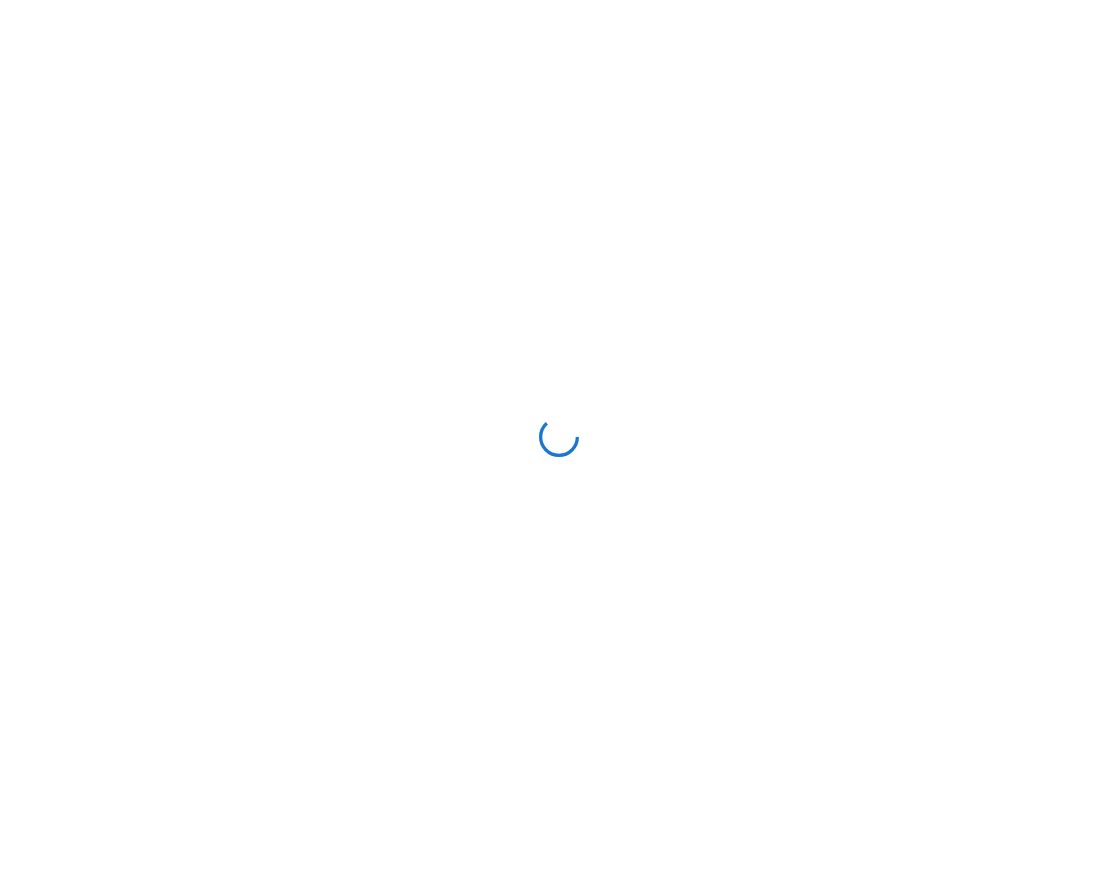 scroll, scrollTop: 0, scrollLeft: 0, axis: both 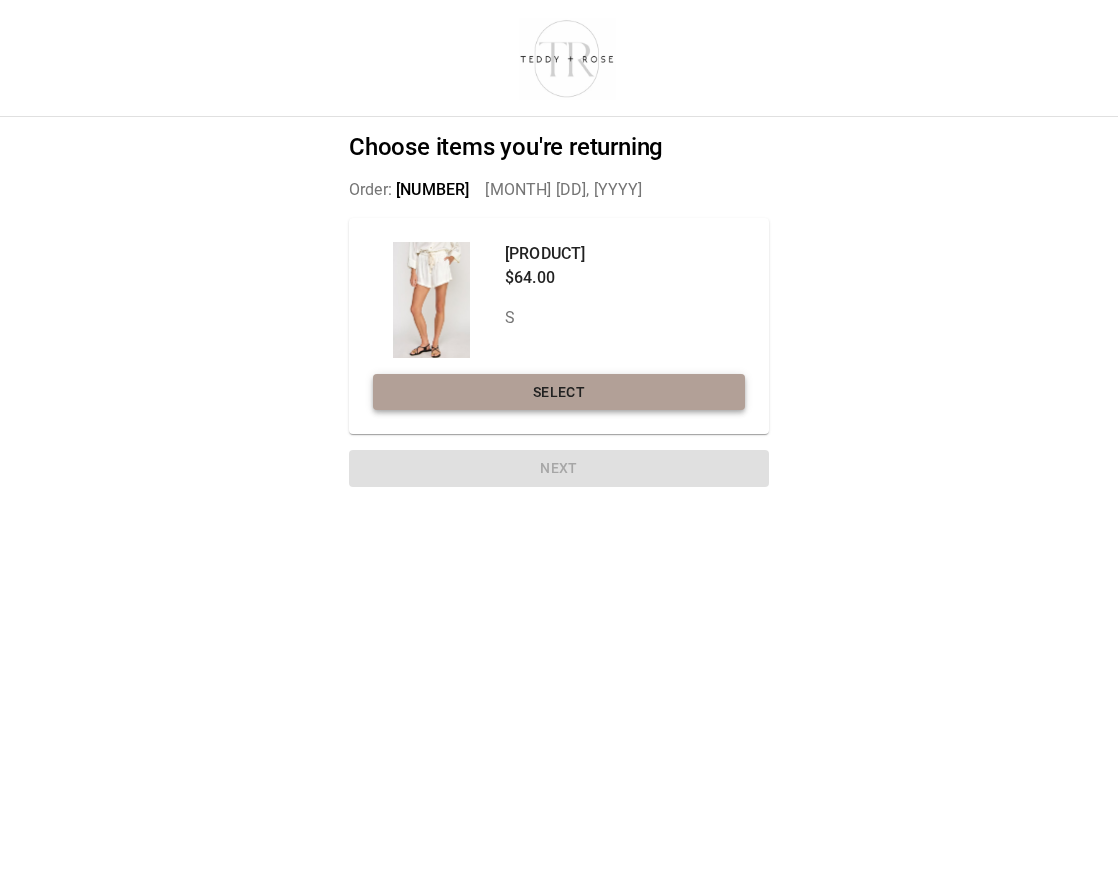 click on "Select" at bounding box center [559, 392] 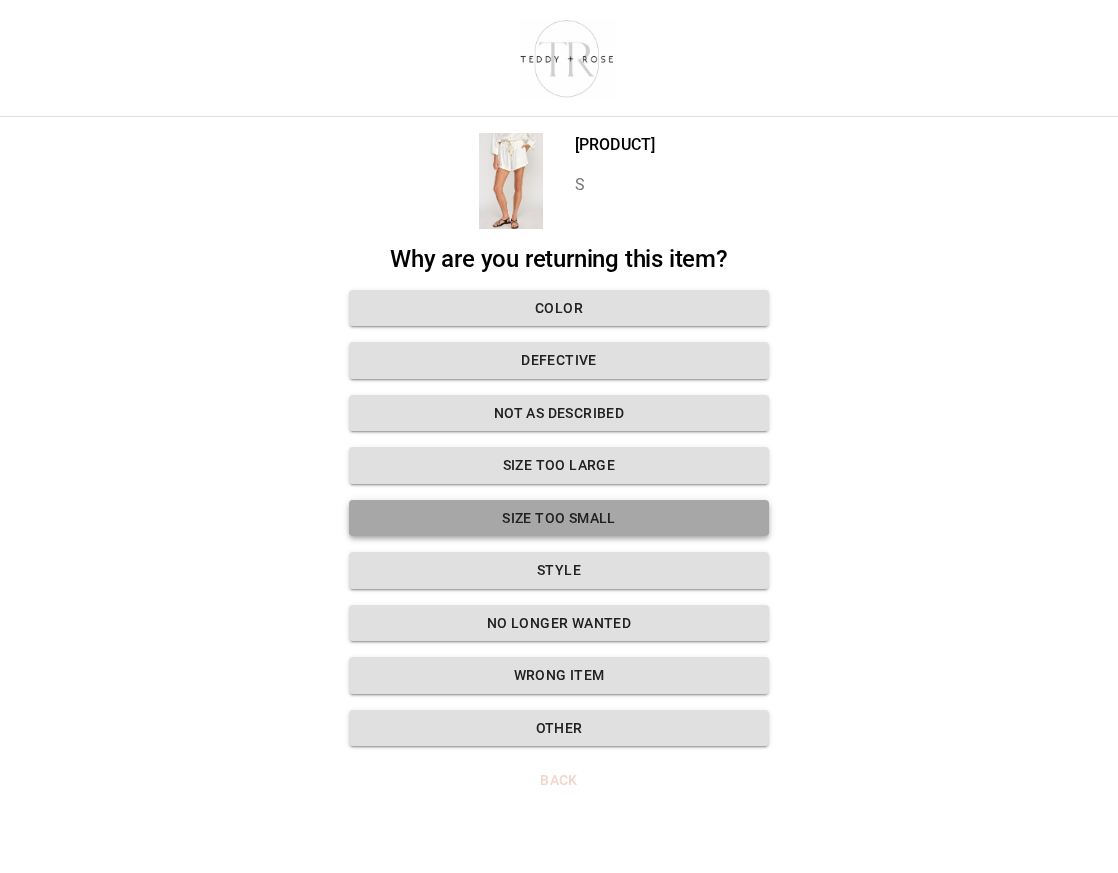 click on "Size too small" at bounding box center (559, 518) 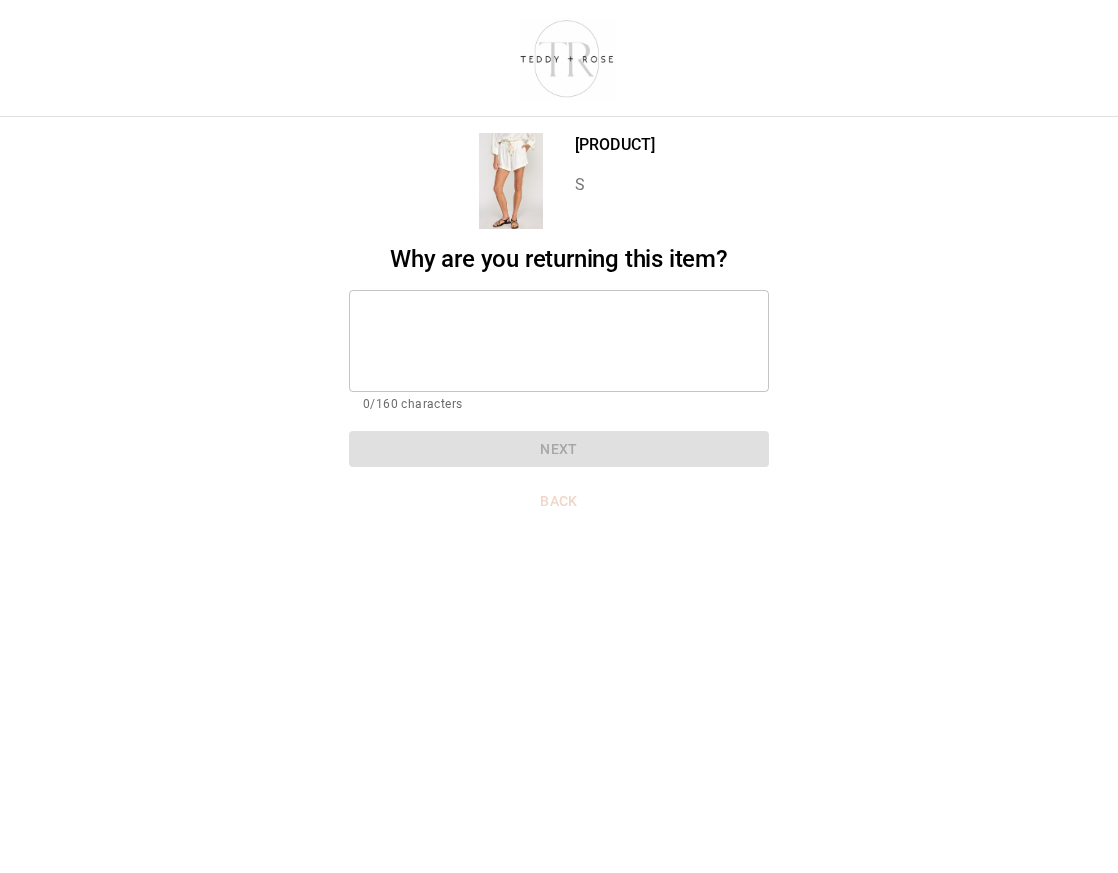 click on "* ​" at bounding box center (559, 341) 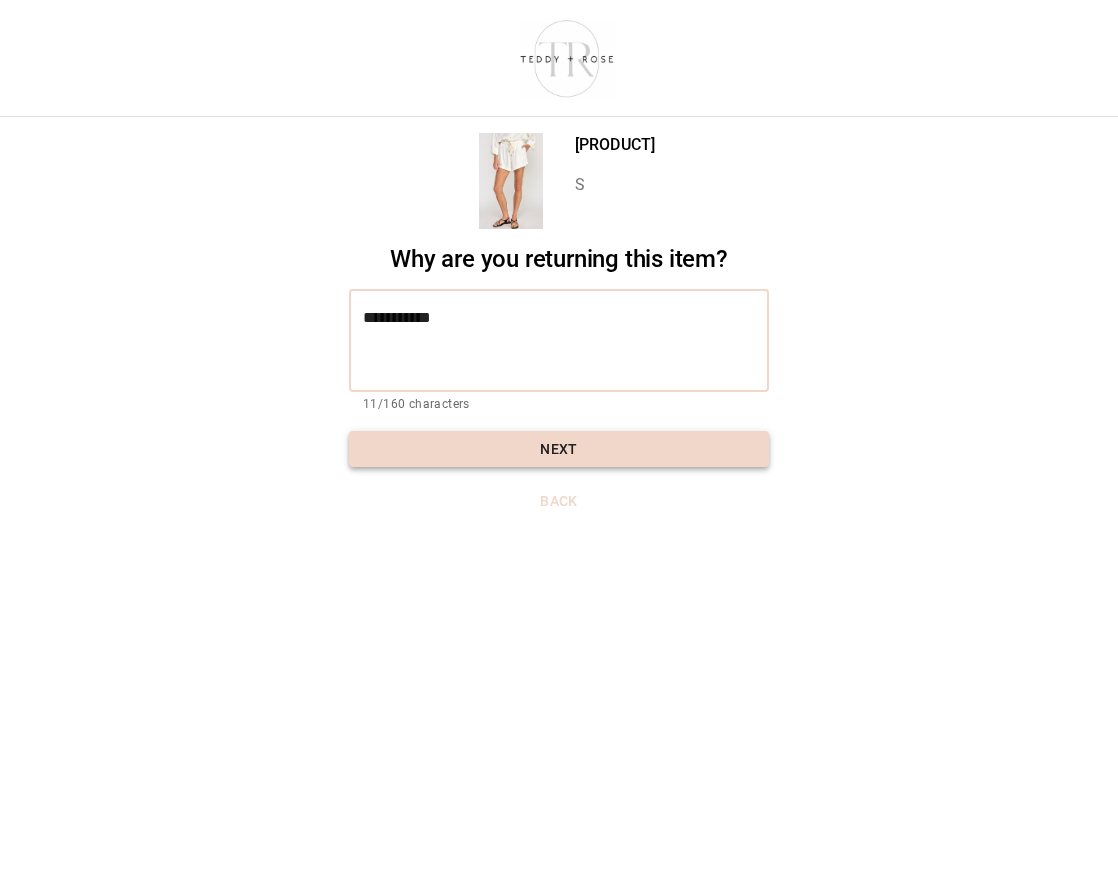 type on "**********" 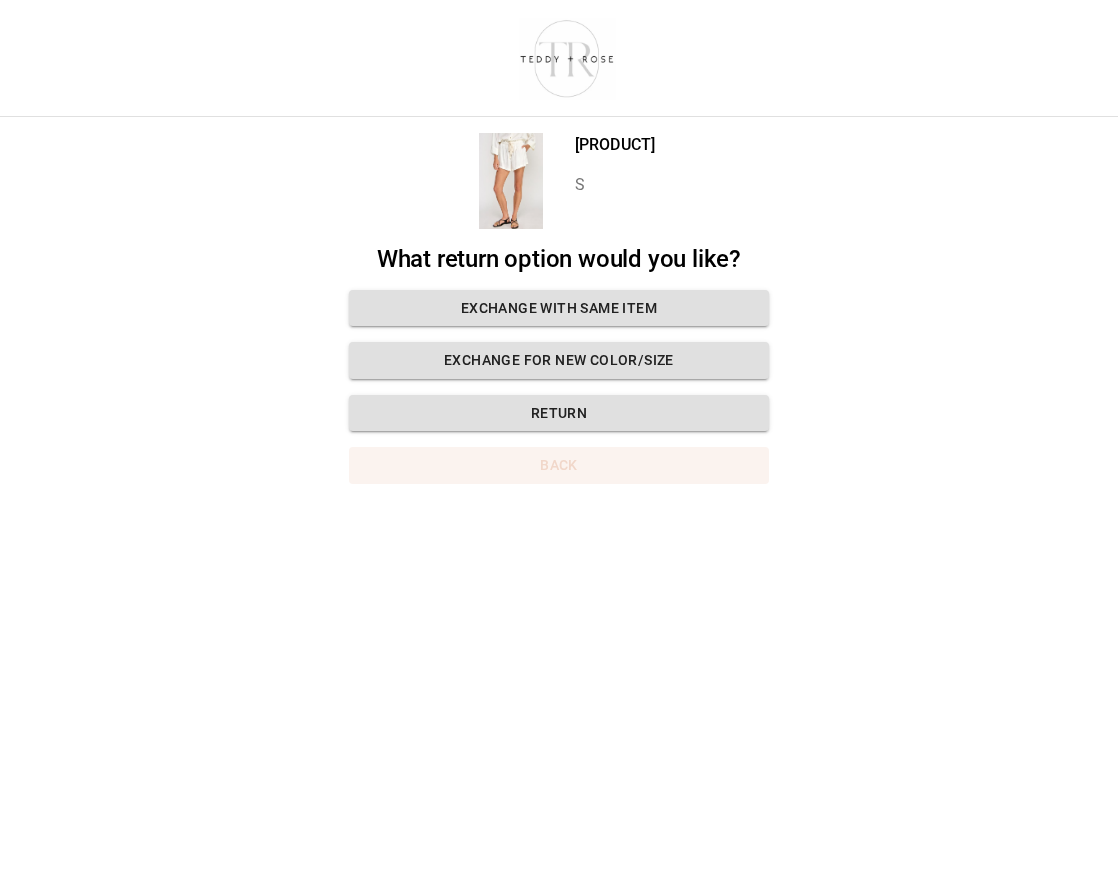 click on "Back" at bounding box center (559, 465) 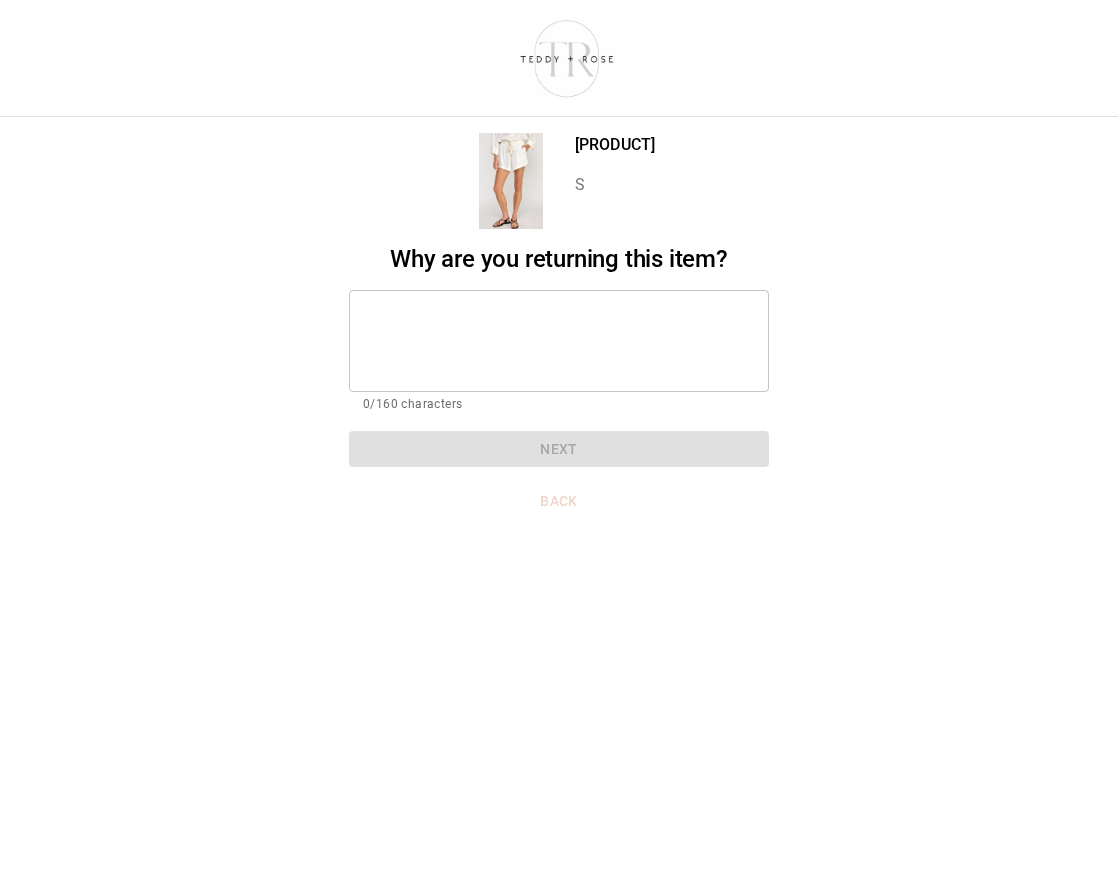 click at bounding box center [559, 340] 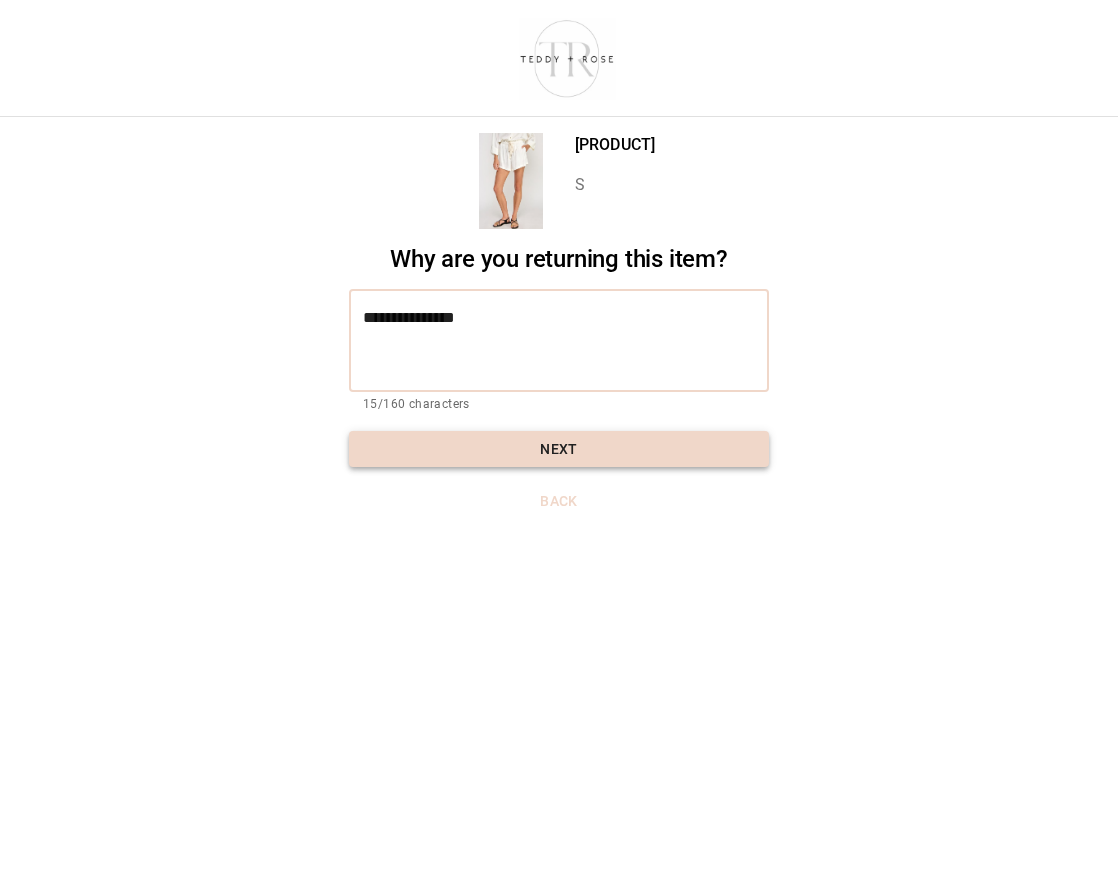 type on "**********" 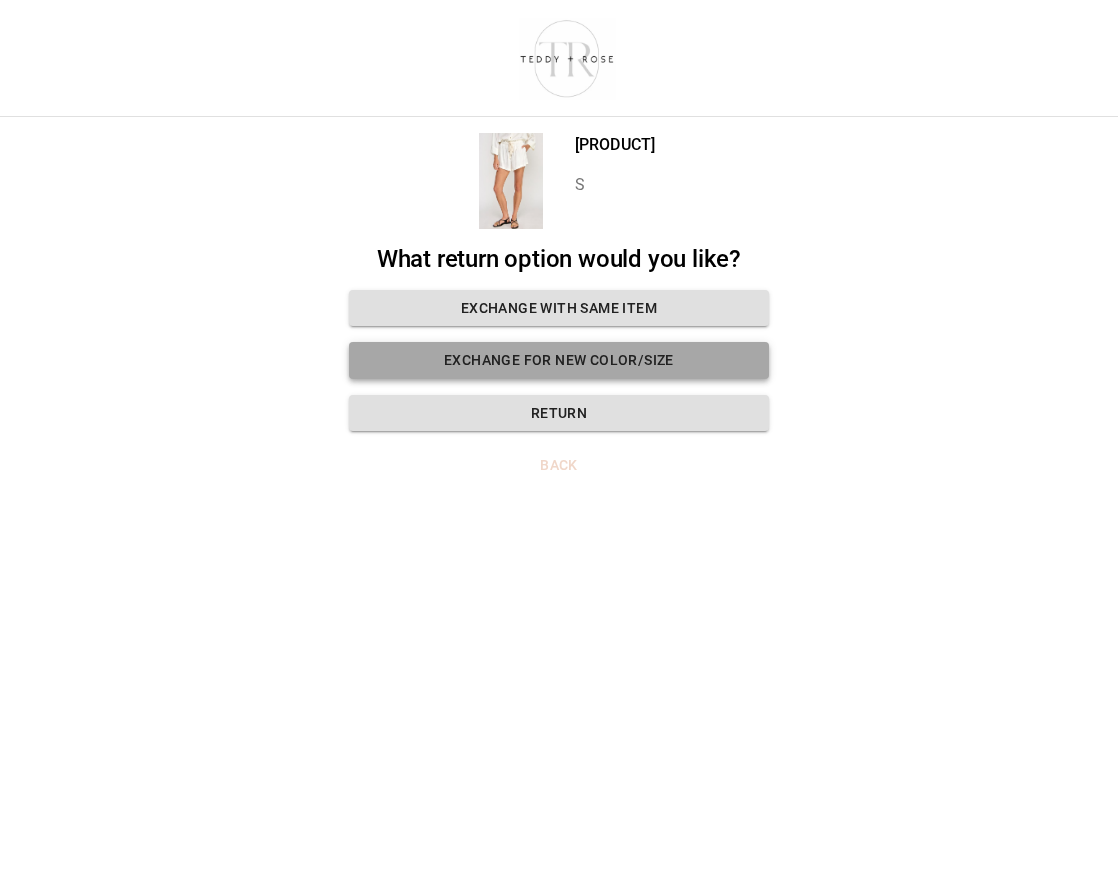 click on "Exchange for new color/size" at bounding box center [559, 360] 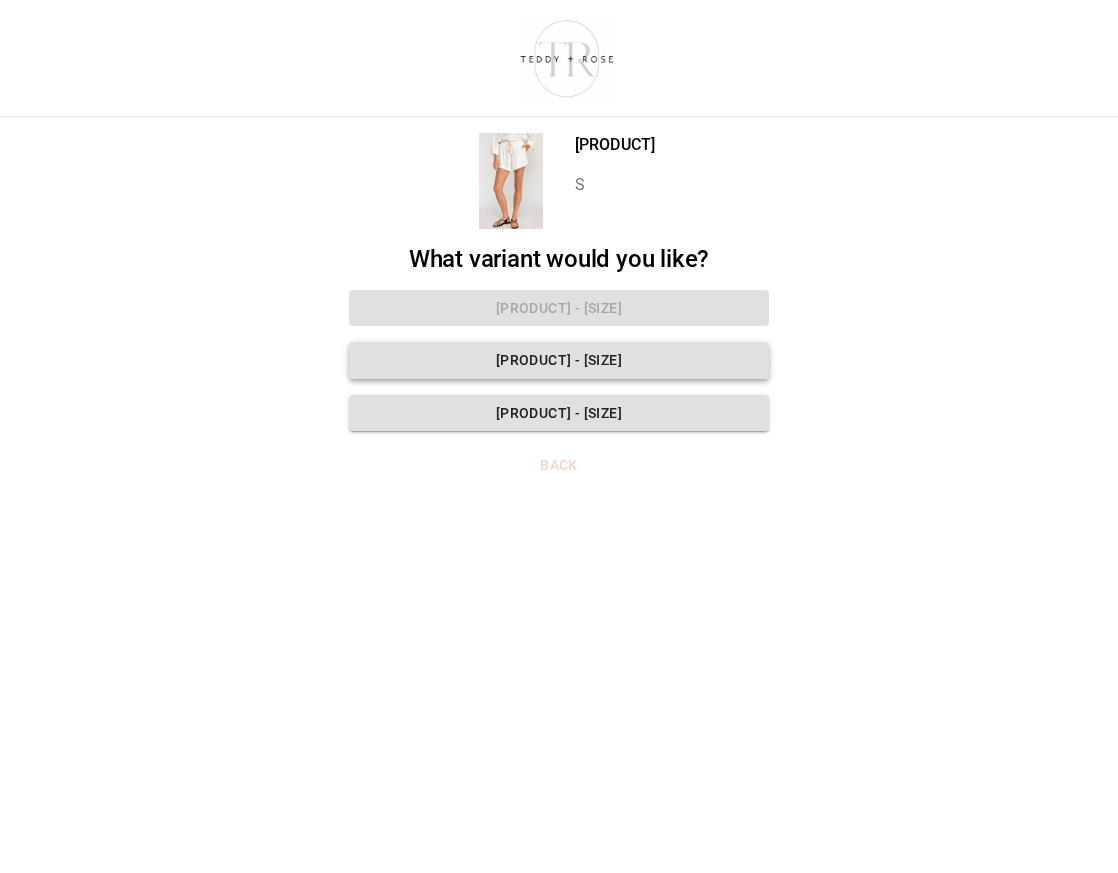 click on "Almafi Breeze Shorts - M" at bounding box center [559, 360] 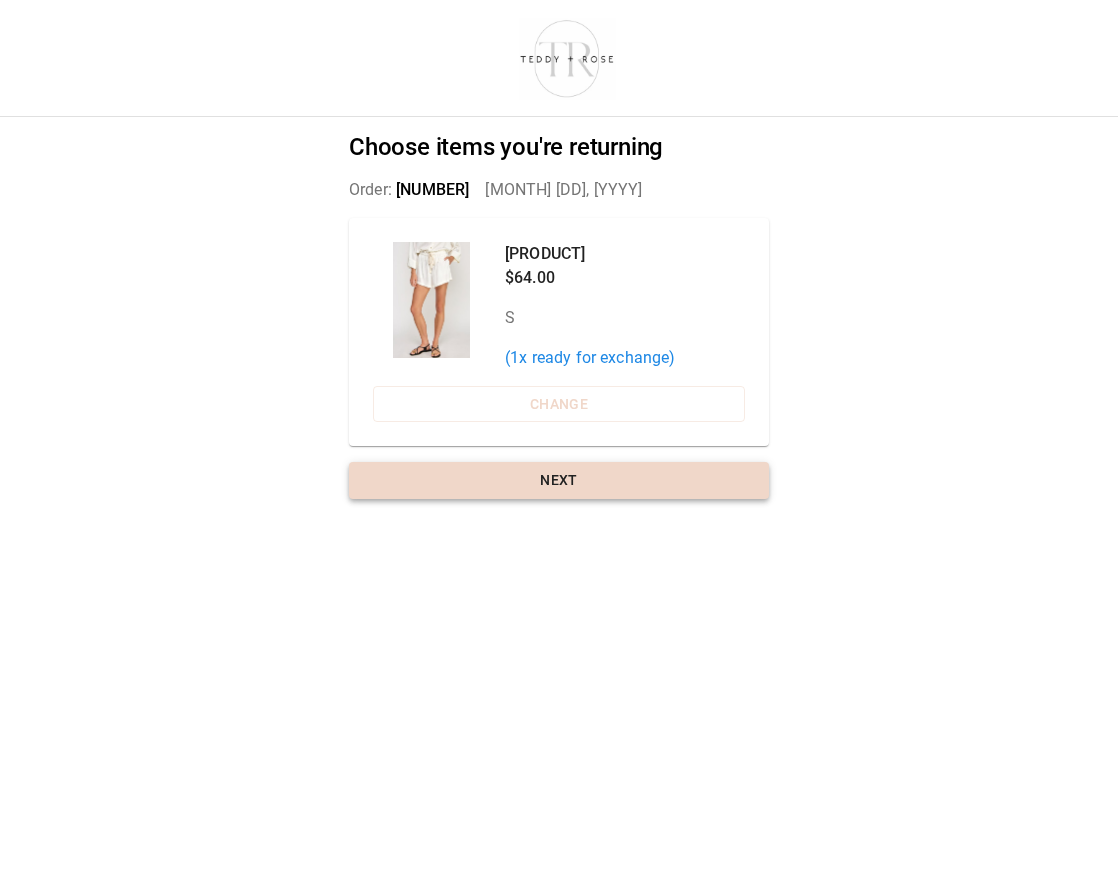 click on "Next" at bounding box center [559, 480] 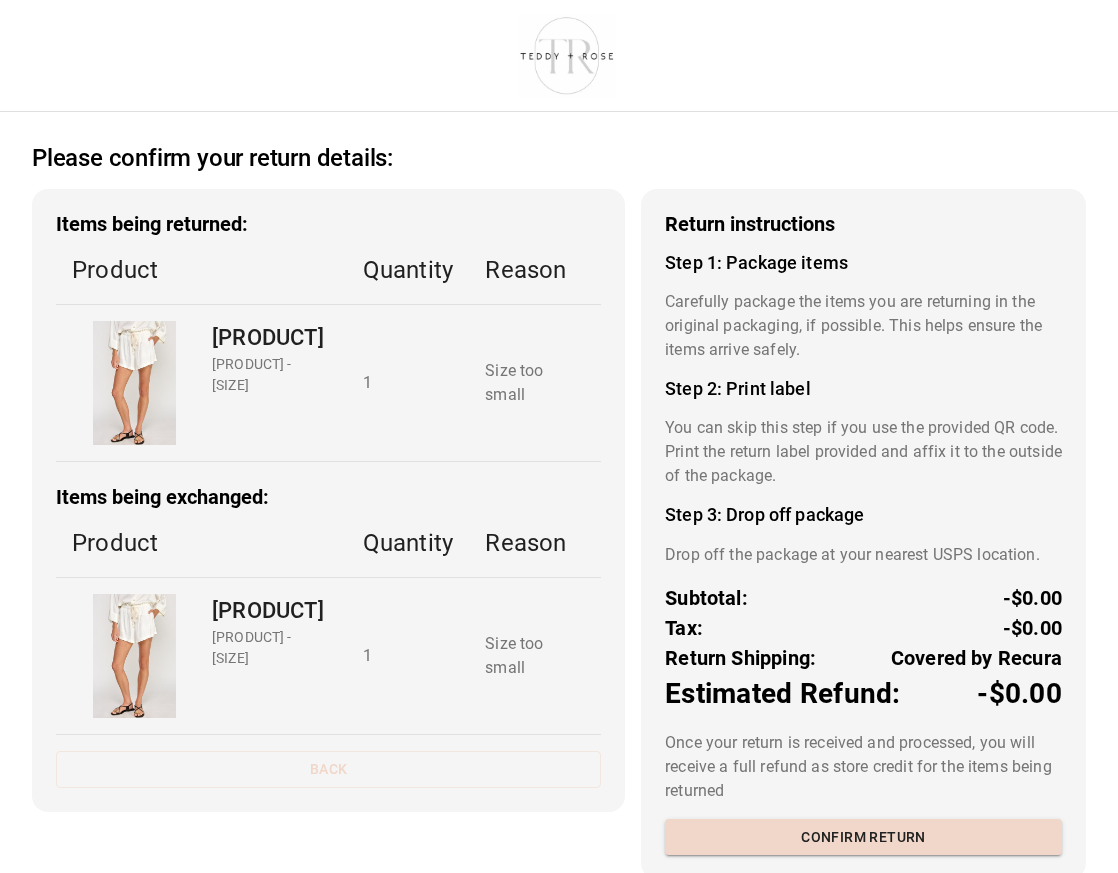 scroll, scrollTop: 38, scrollLeft: 0, axis: vertical 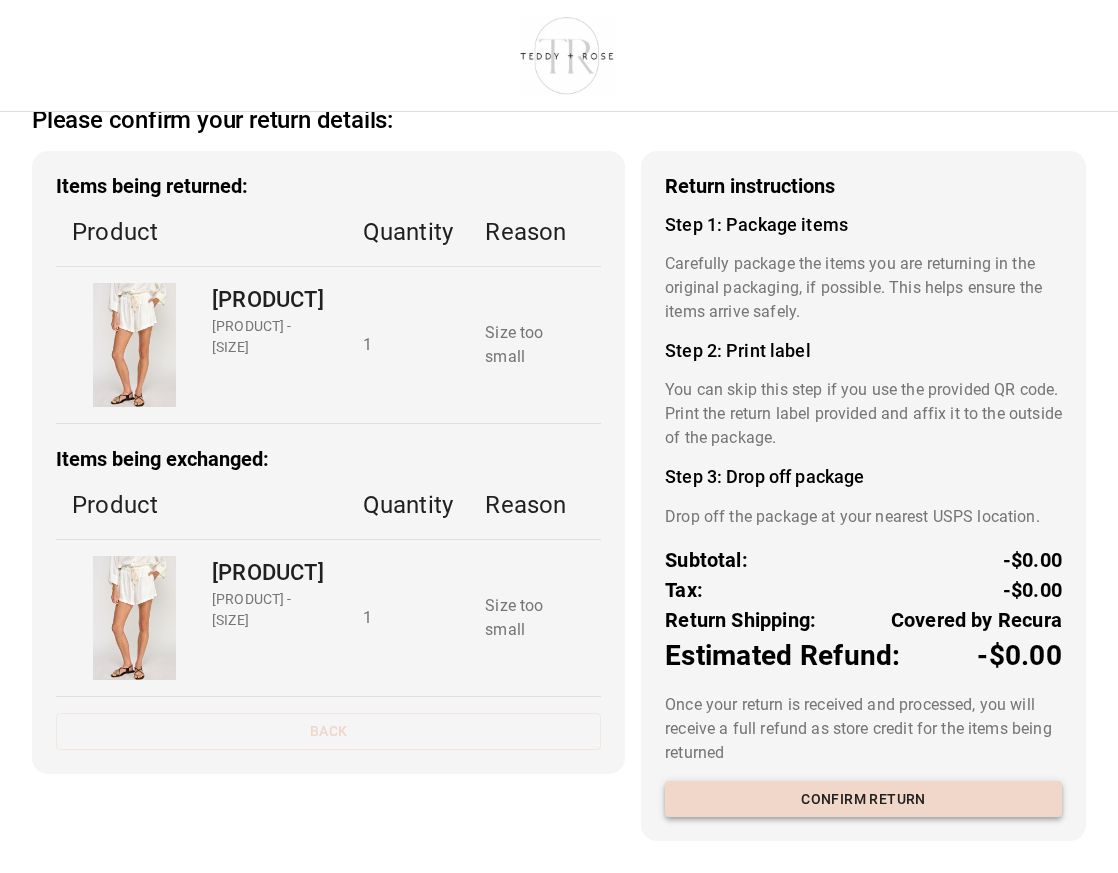 click on "Confirm return" at bounding box center (863, 799) 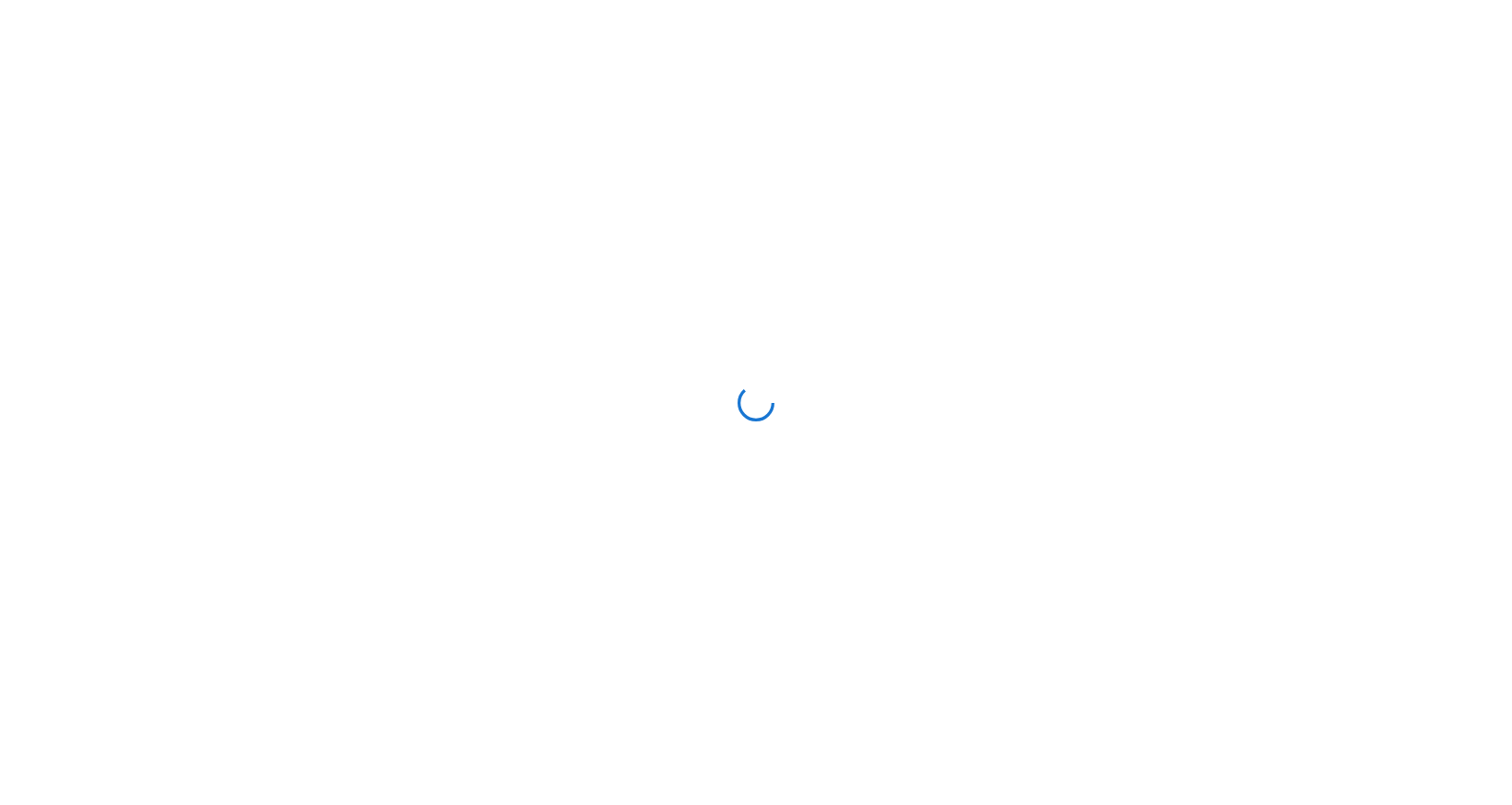 scroll, scrollTop: 0, scrollLeft: 0, axis: both 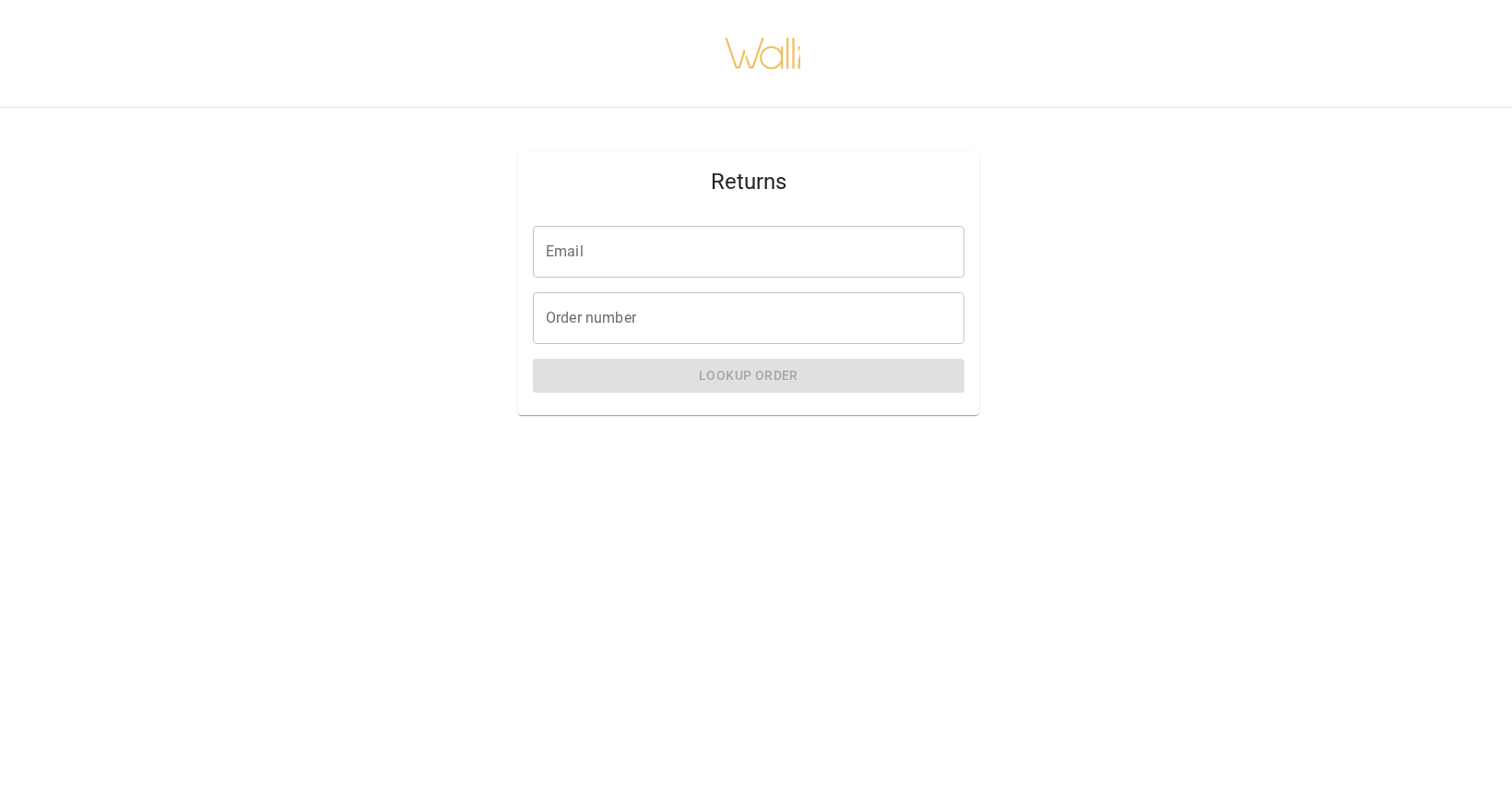 click on "Email" at bounding box center (749, 252) 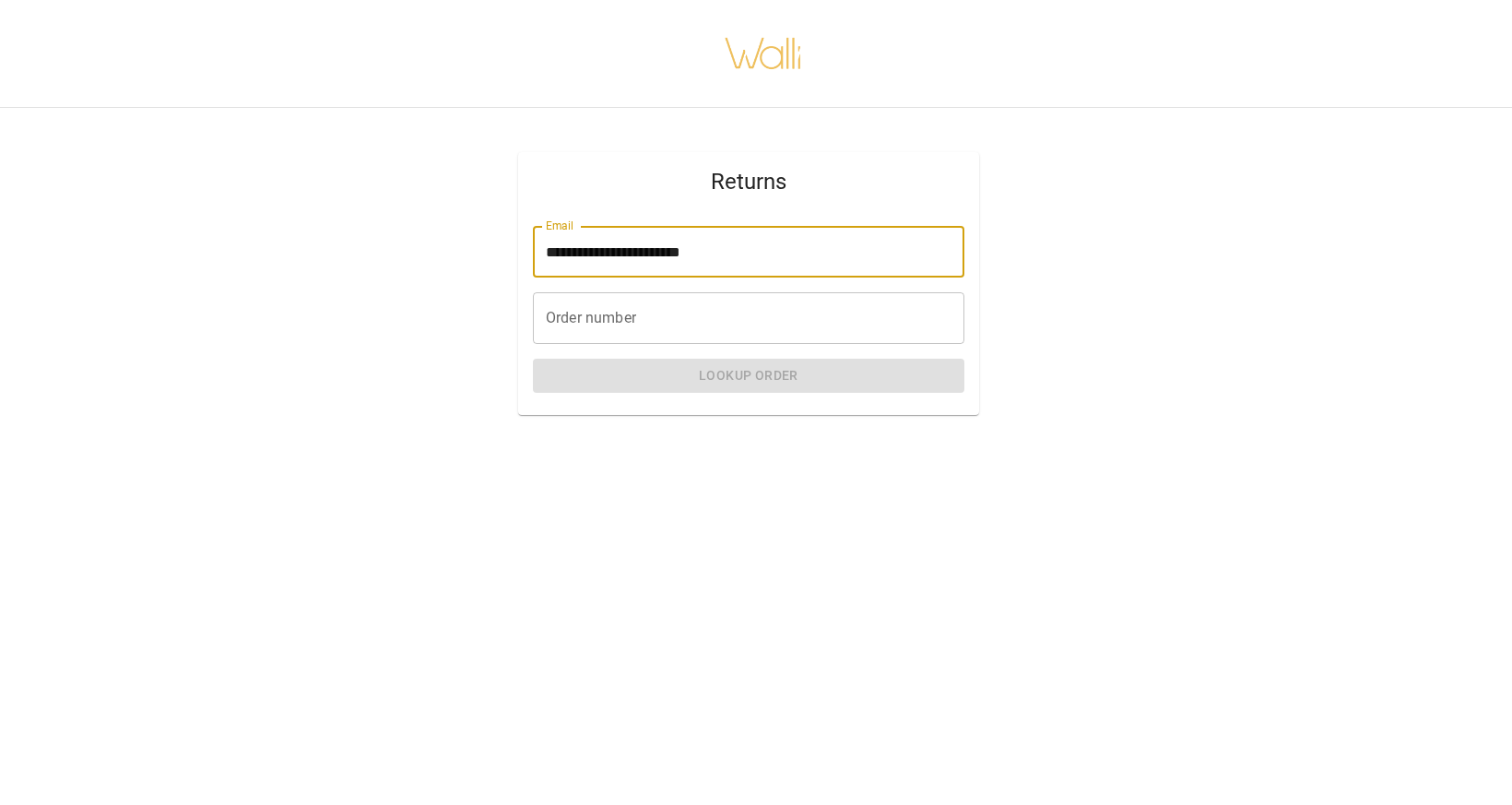 type on "**********" 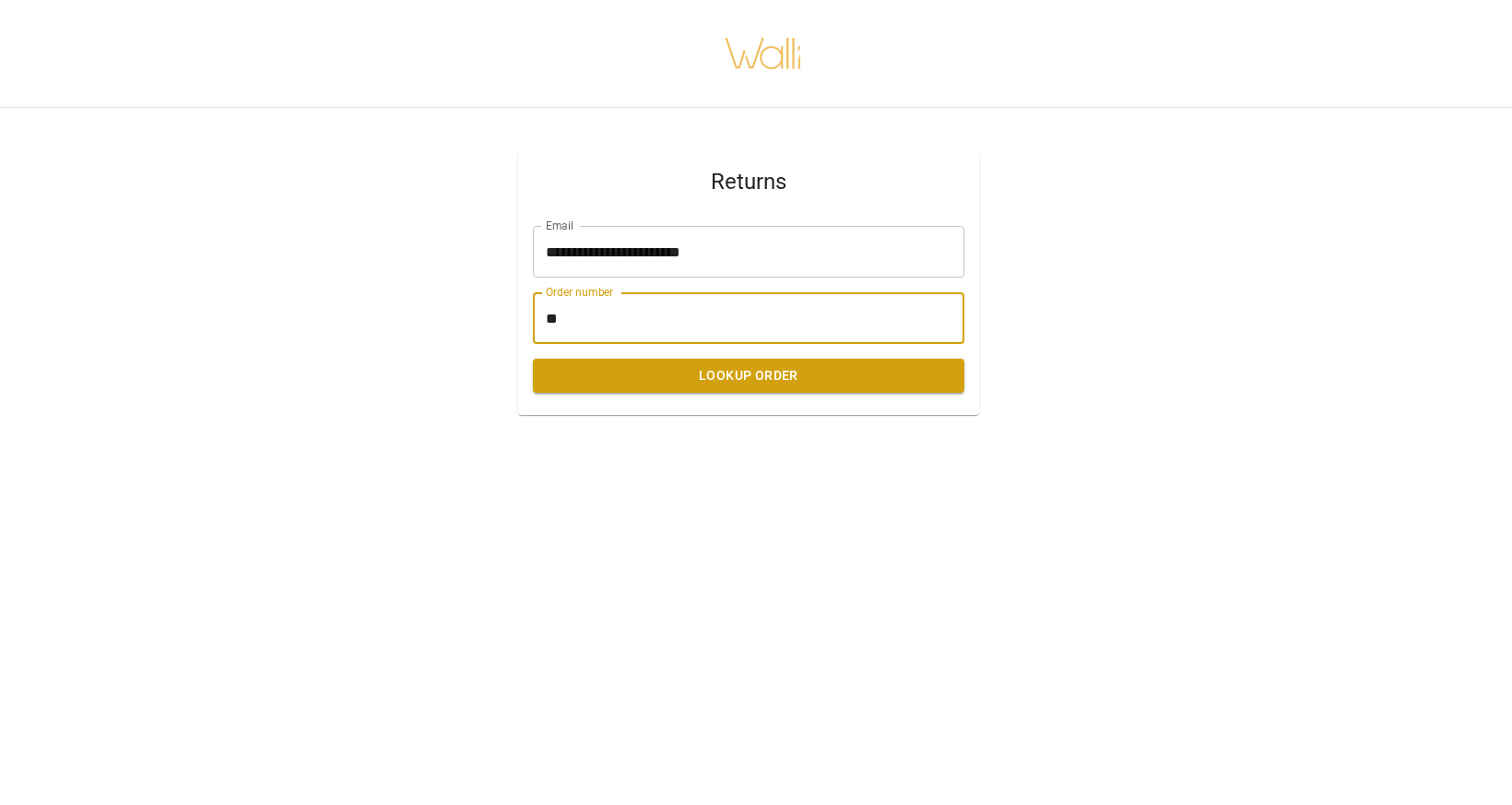 type on "*" 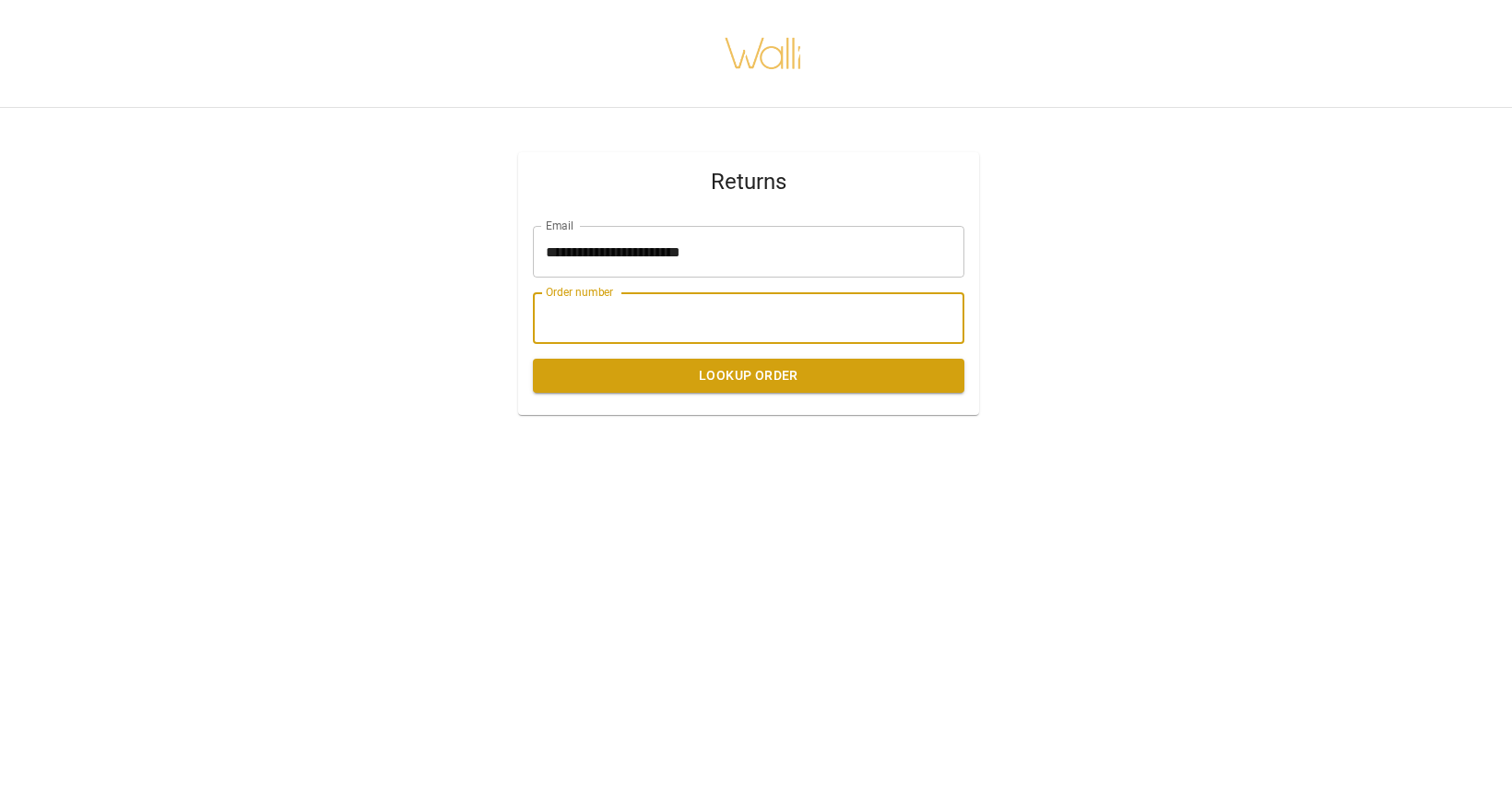paste on "*******" 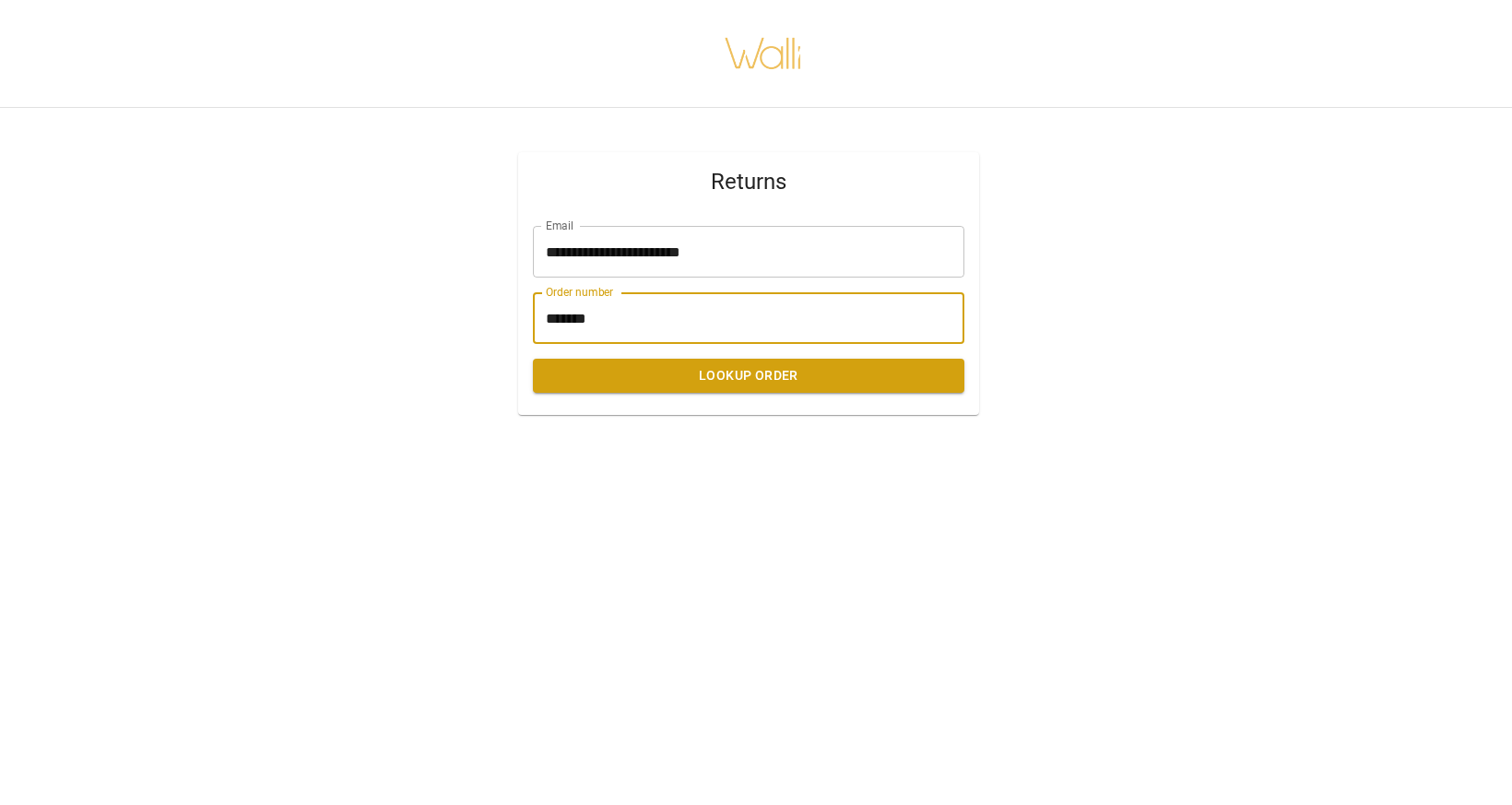 click on "*******" at bounding box center (749, 318) 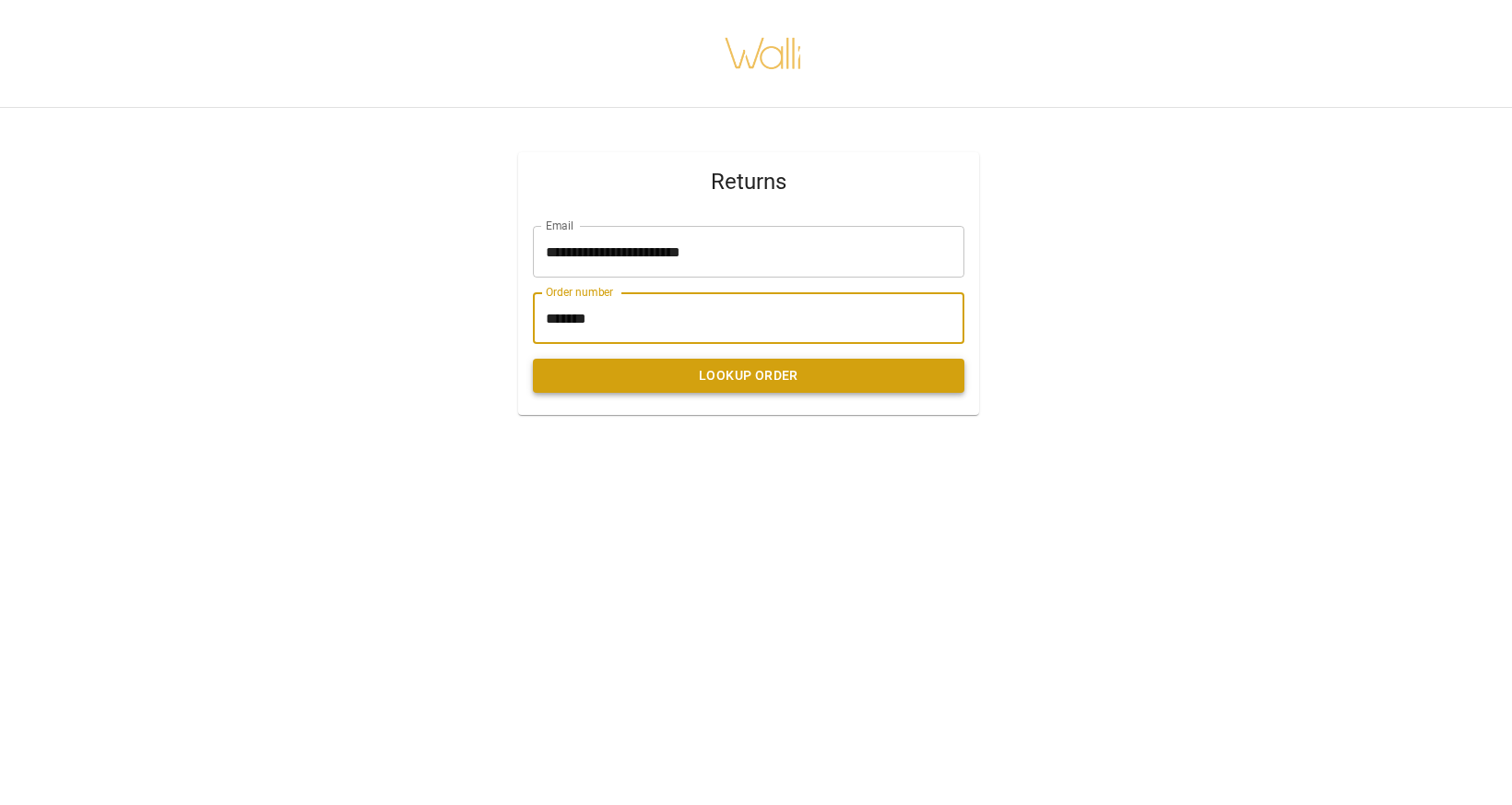 type on "*******" 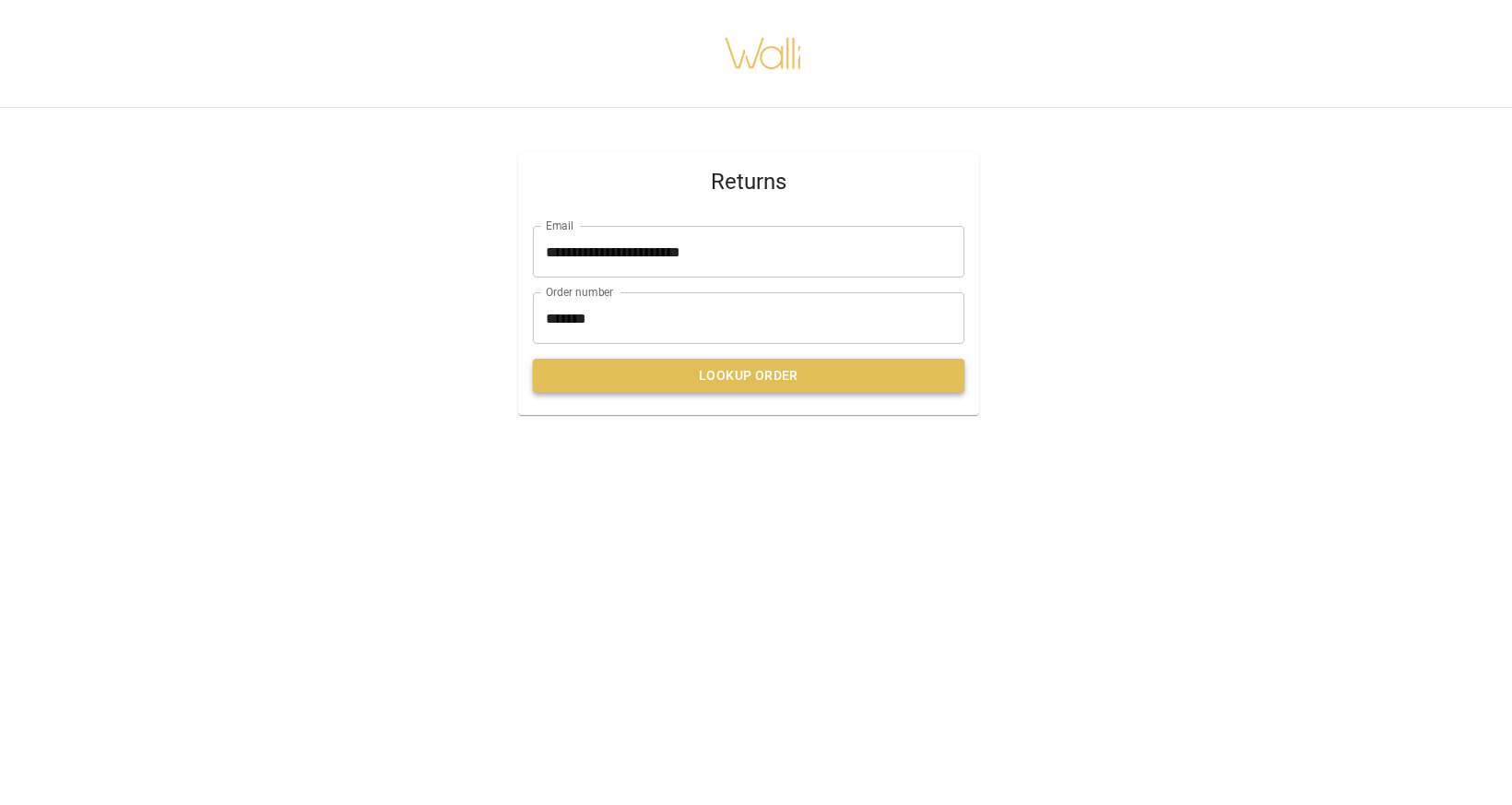 click on "Lookup Order" at bounding box center [749, 375] 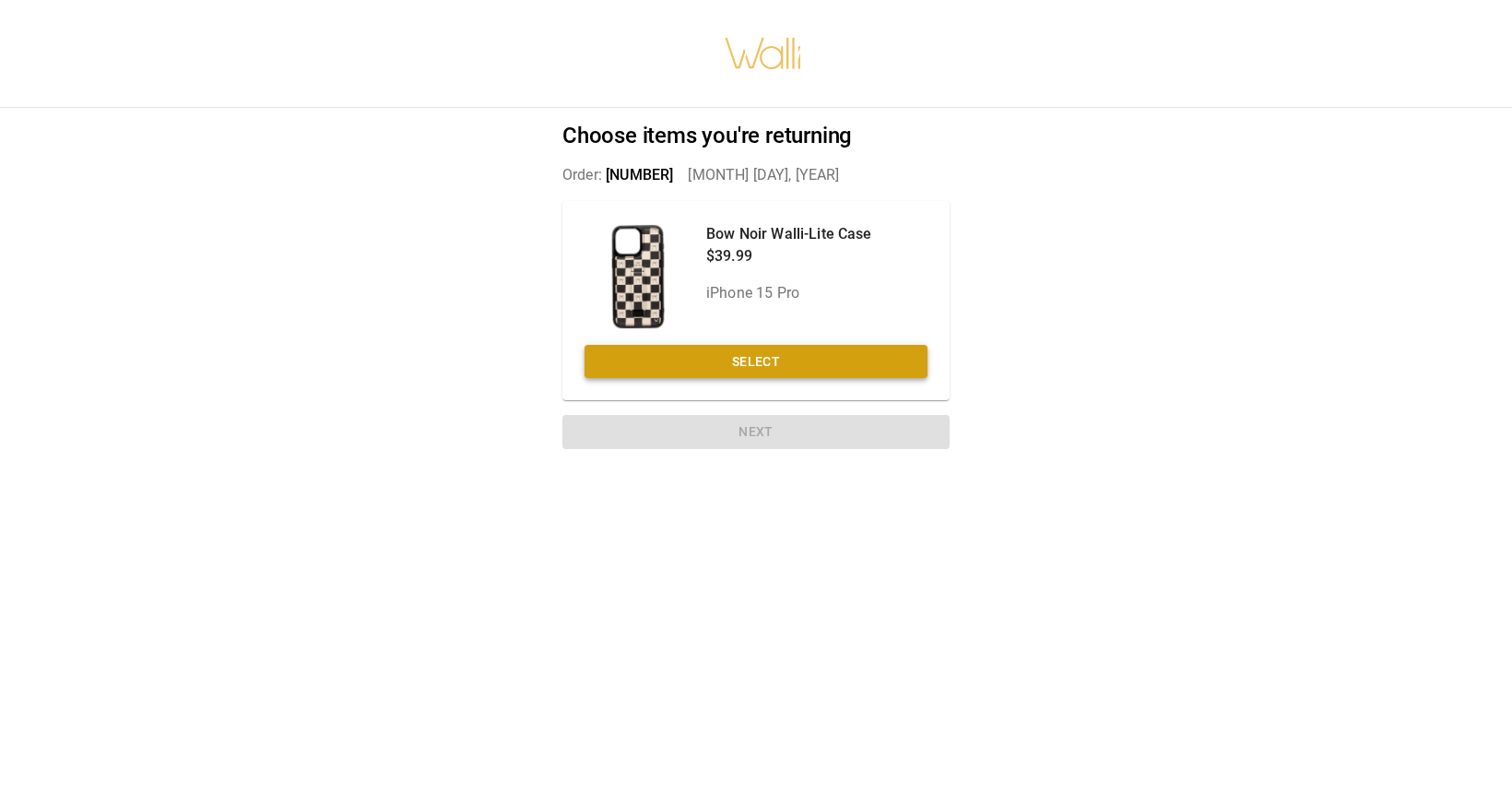 click on "Select" at bounding box center (756, 361) 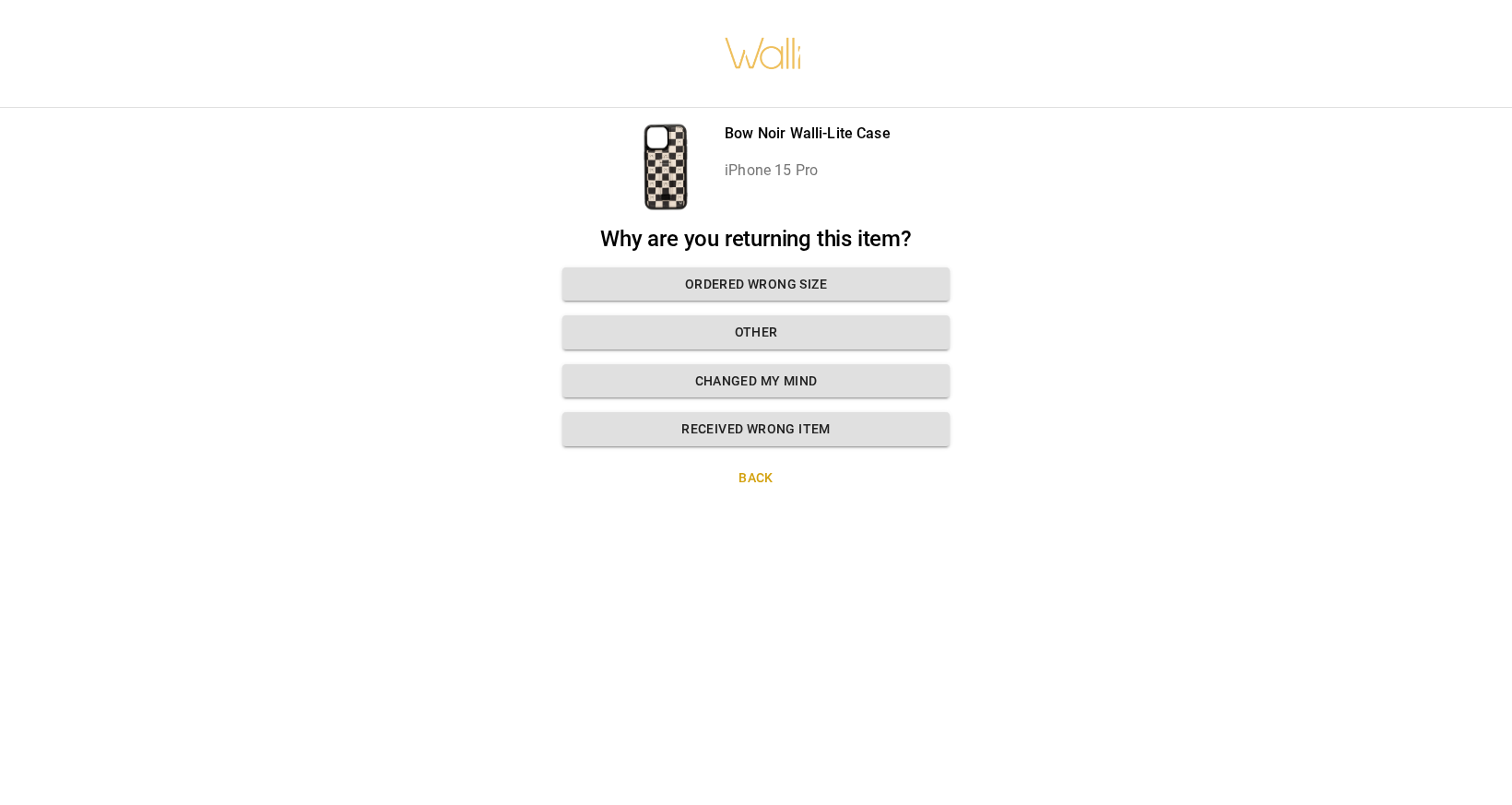 click on "Changed my mind Received wrong item Ordered wrong size" at bounding box center (756, 336) 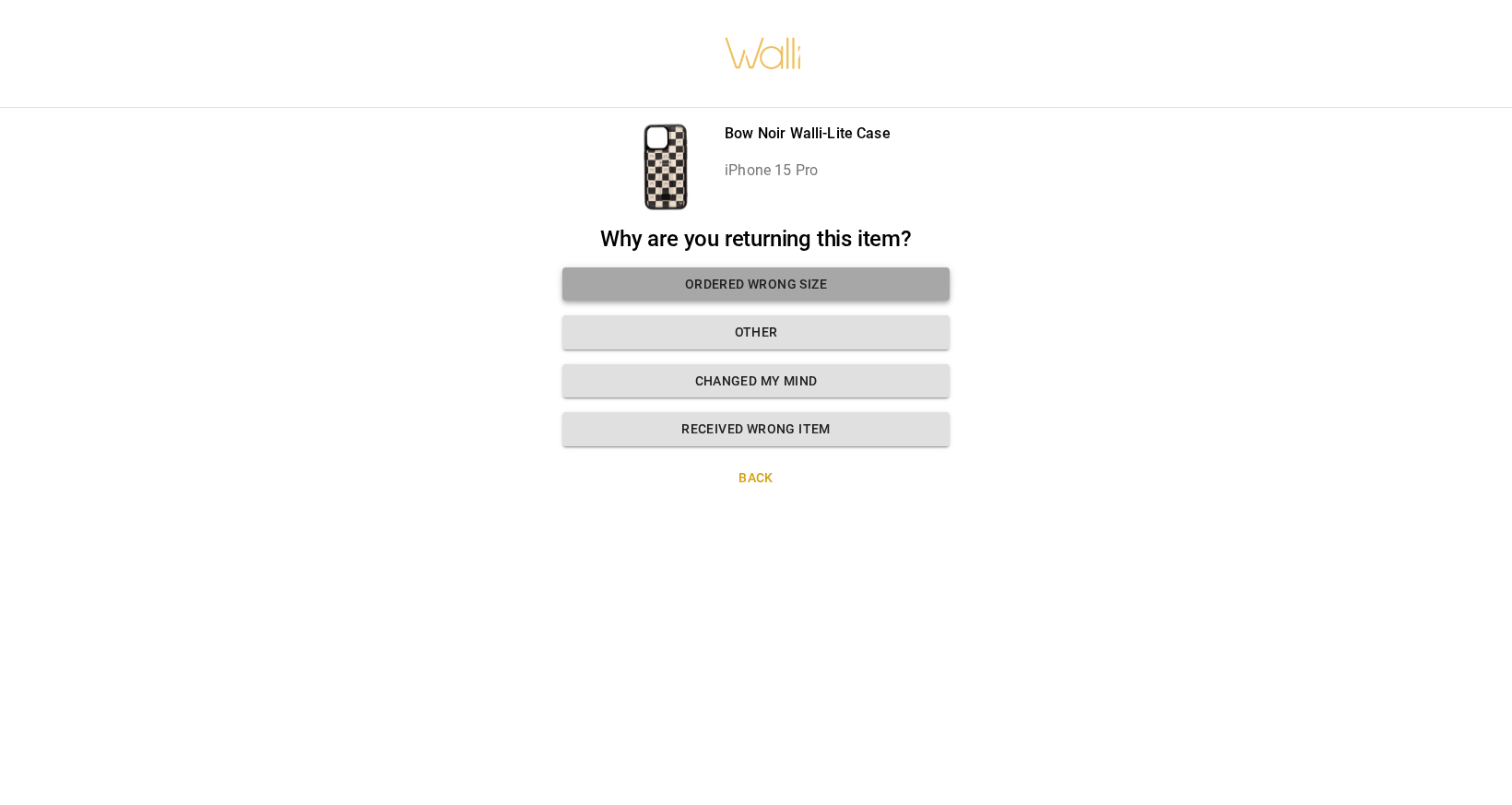 click on "Ordered wrong size" at bounding box center [756, 284] 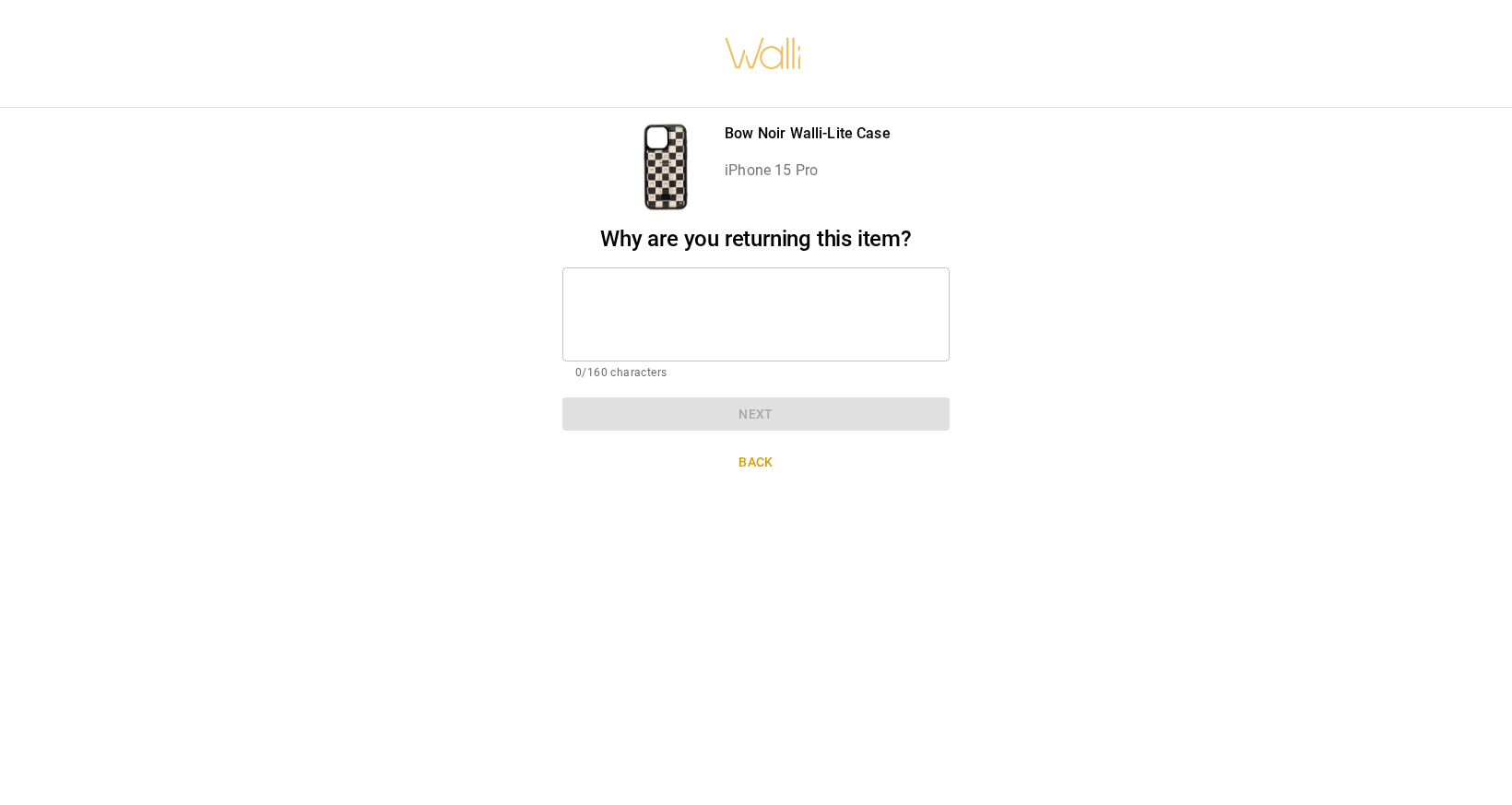 click at bounding box center (756, 314) 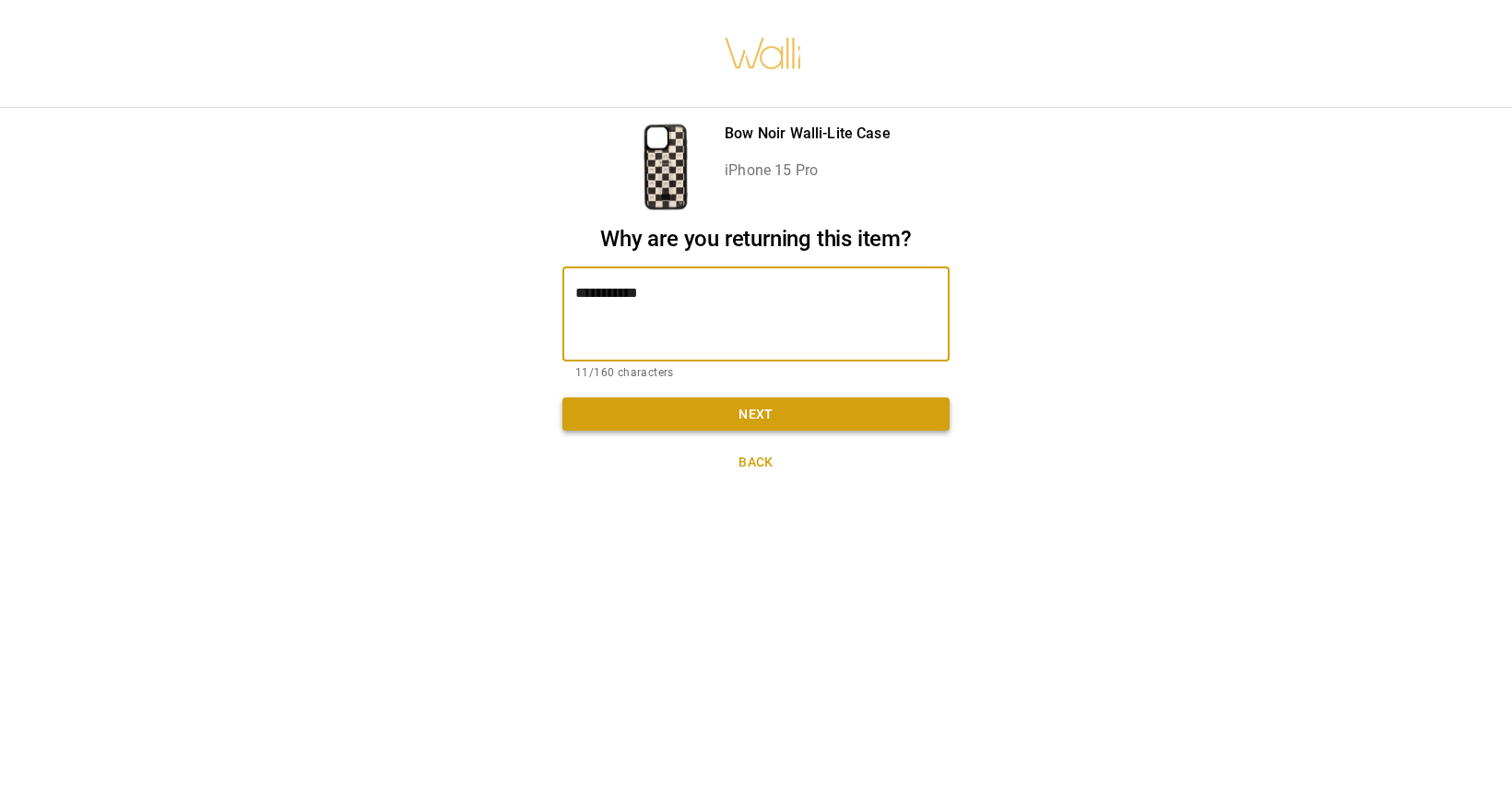 type on "**********" 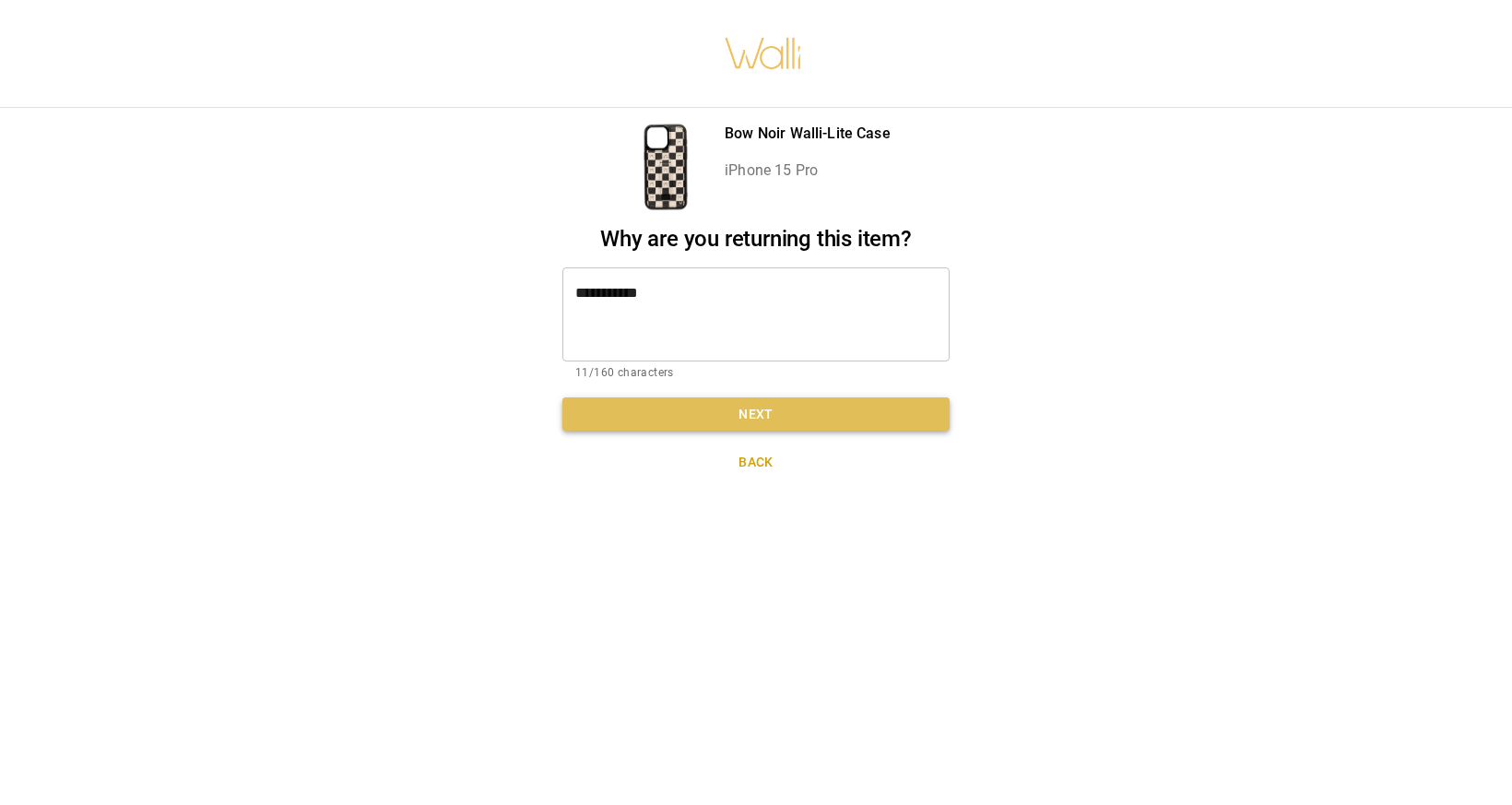 click on "Next" at bounding box center [756, 414] 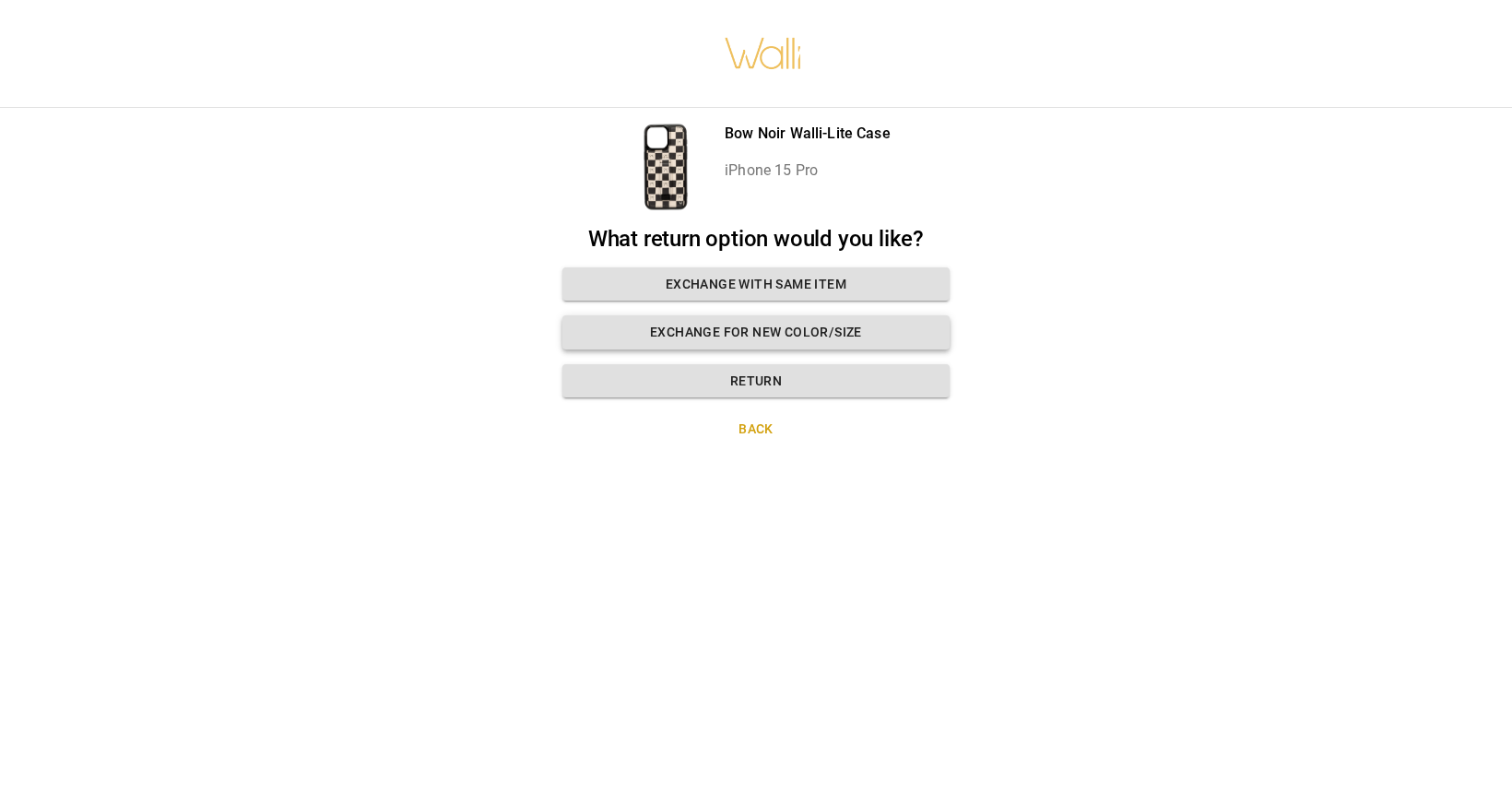 click on "Exchange for new color/size" at bounding box center (756, 332) 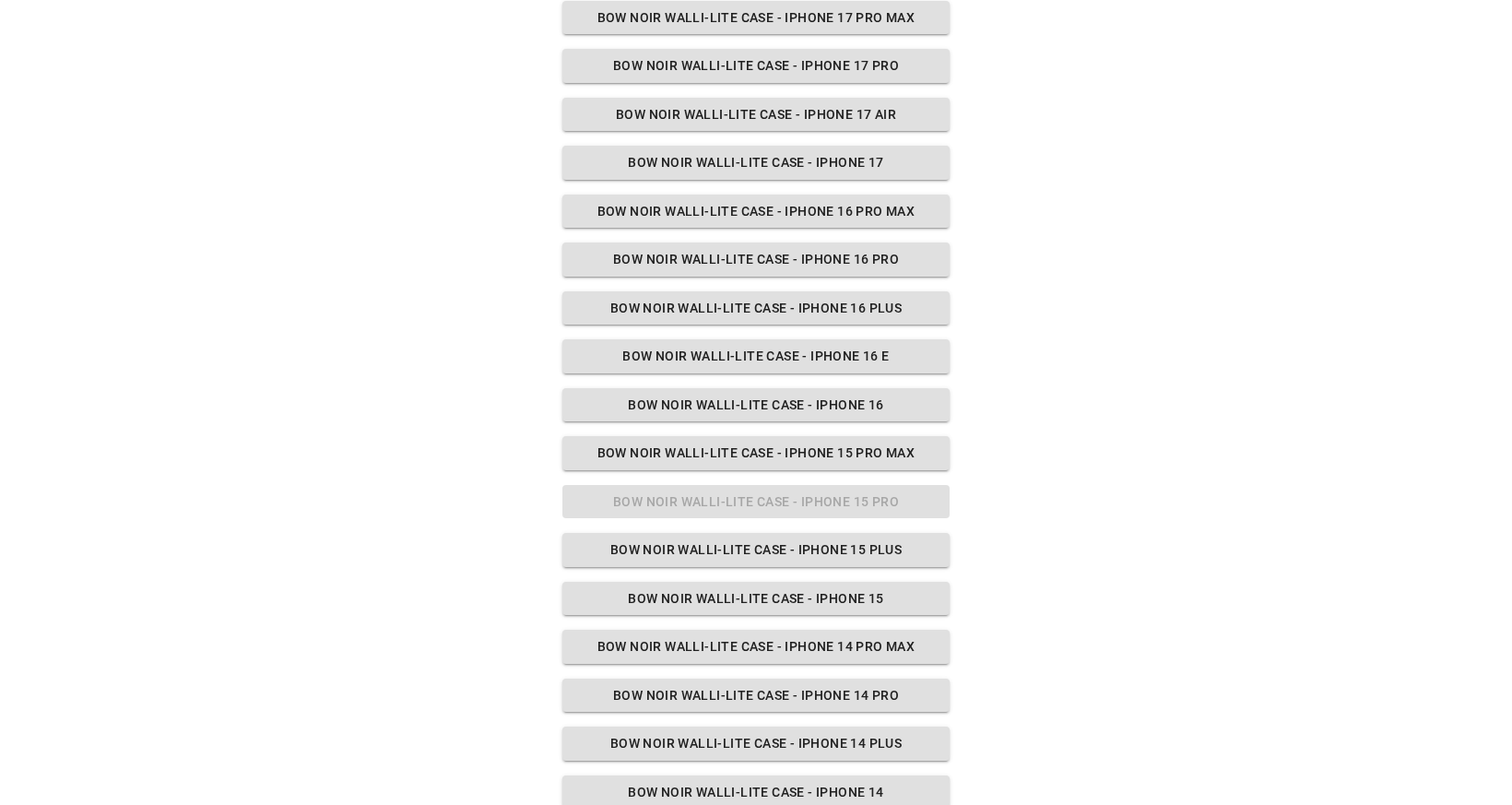 scroll, scrollTop: 265, scrollLeft: 0, axis: vertical 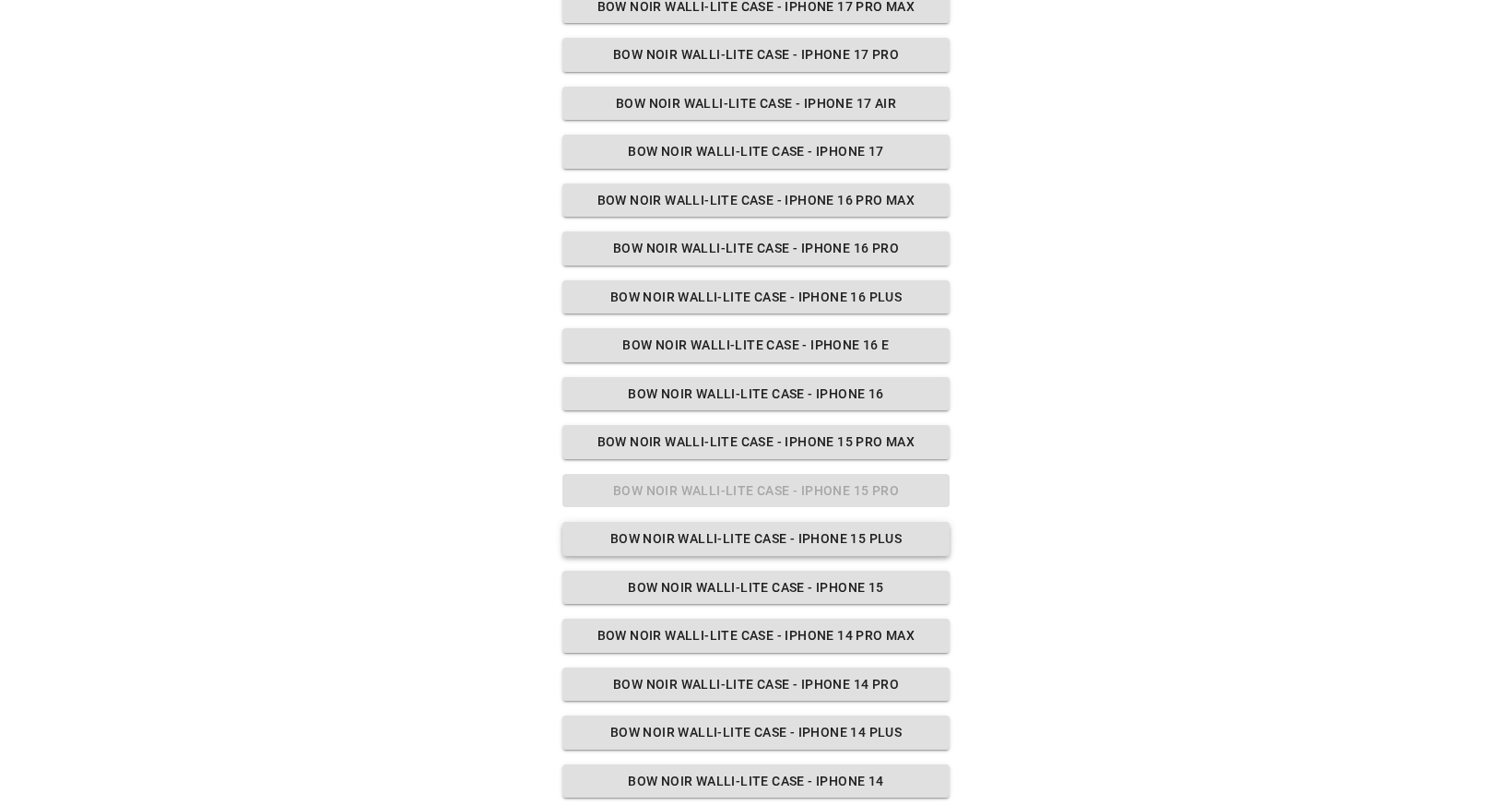 click on "Bow Noir Walli-Lite Case - iPhone 15 Plus" at bounding box center (756, 539) 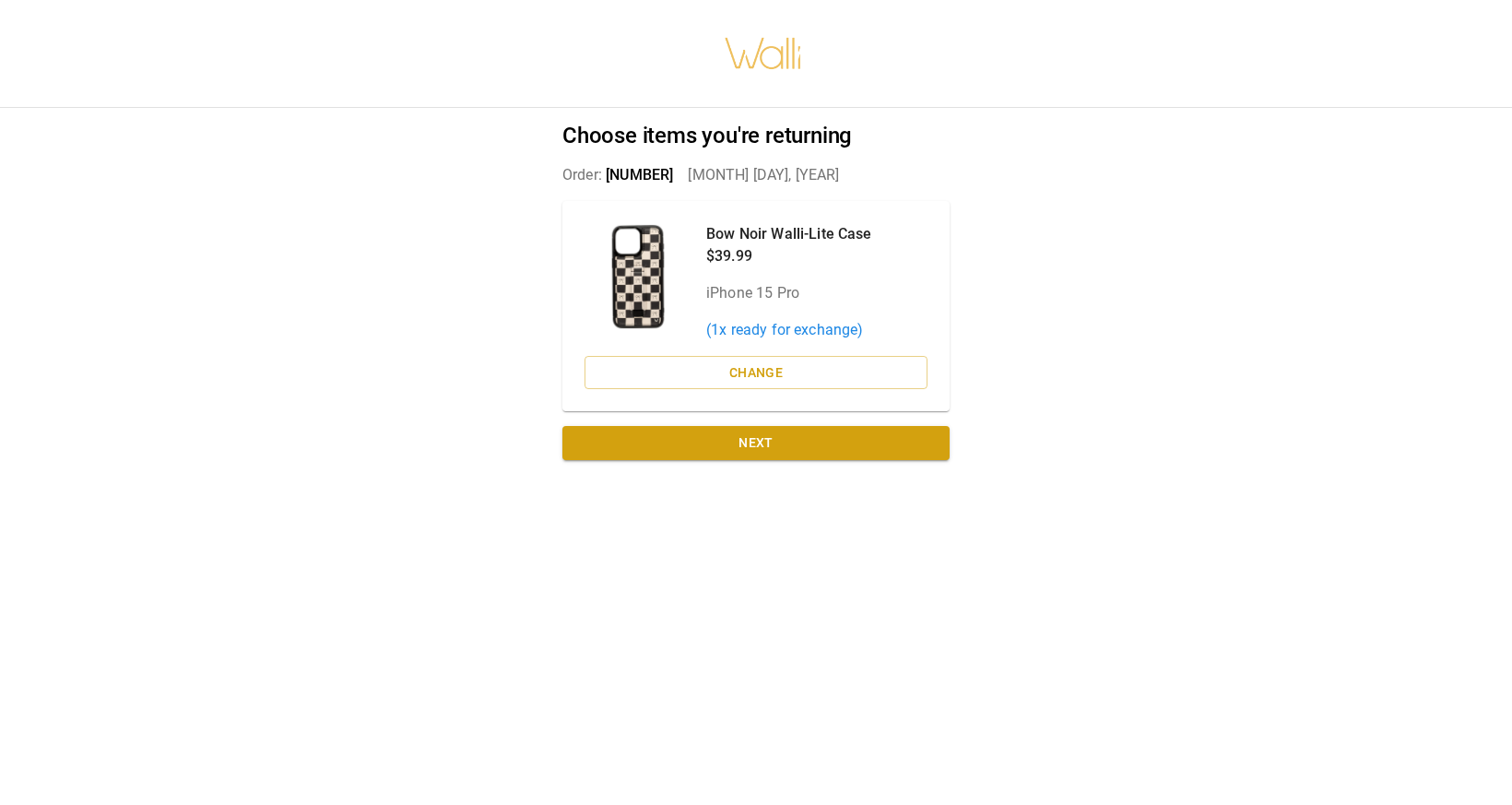 scroll, scrollTop: 0, scrollLeft: 0, axis: both 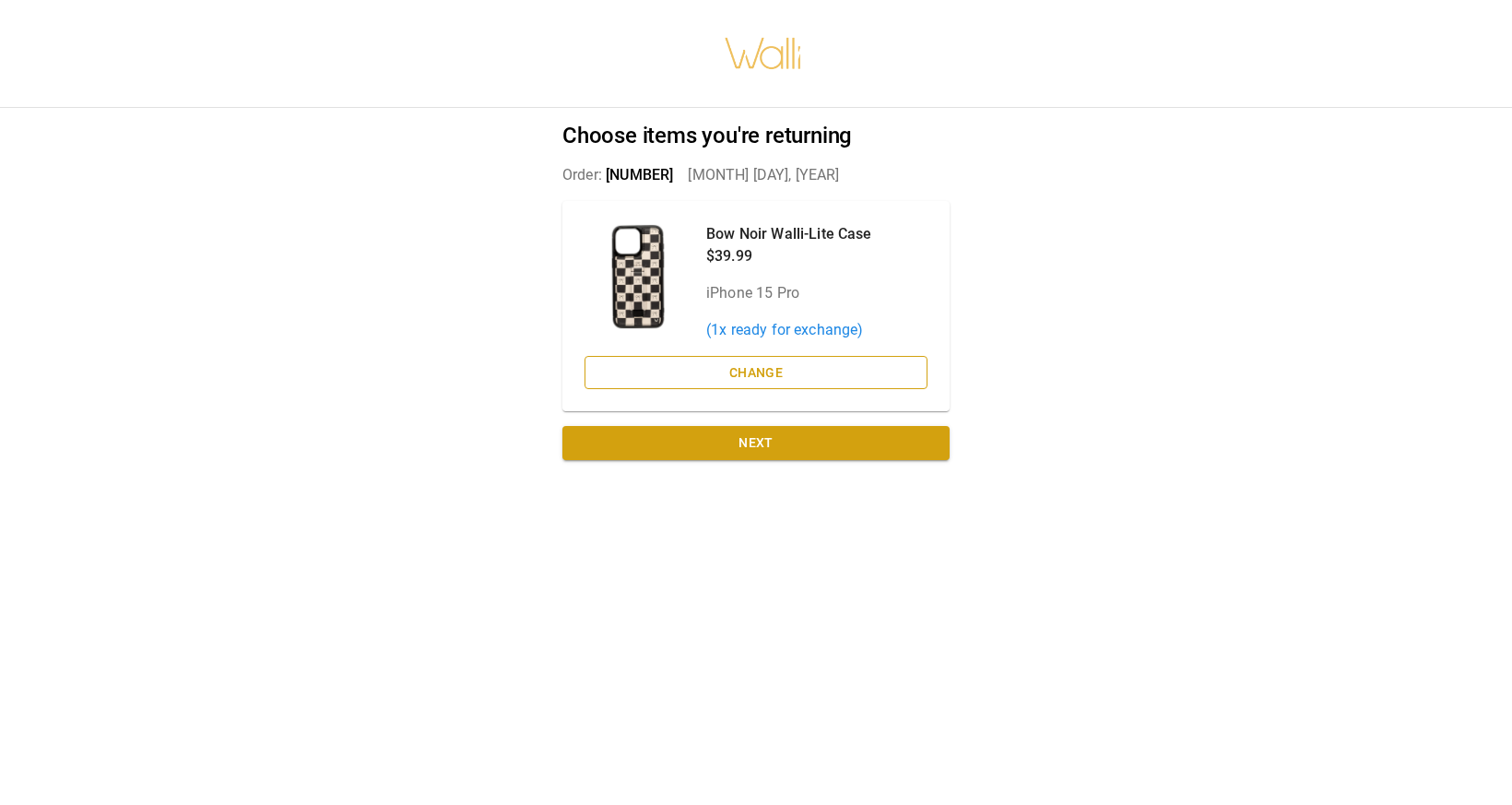click on "Change" at bounding box center (756, 373) 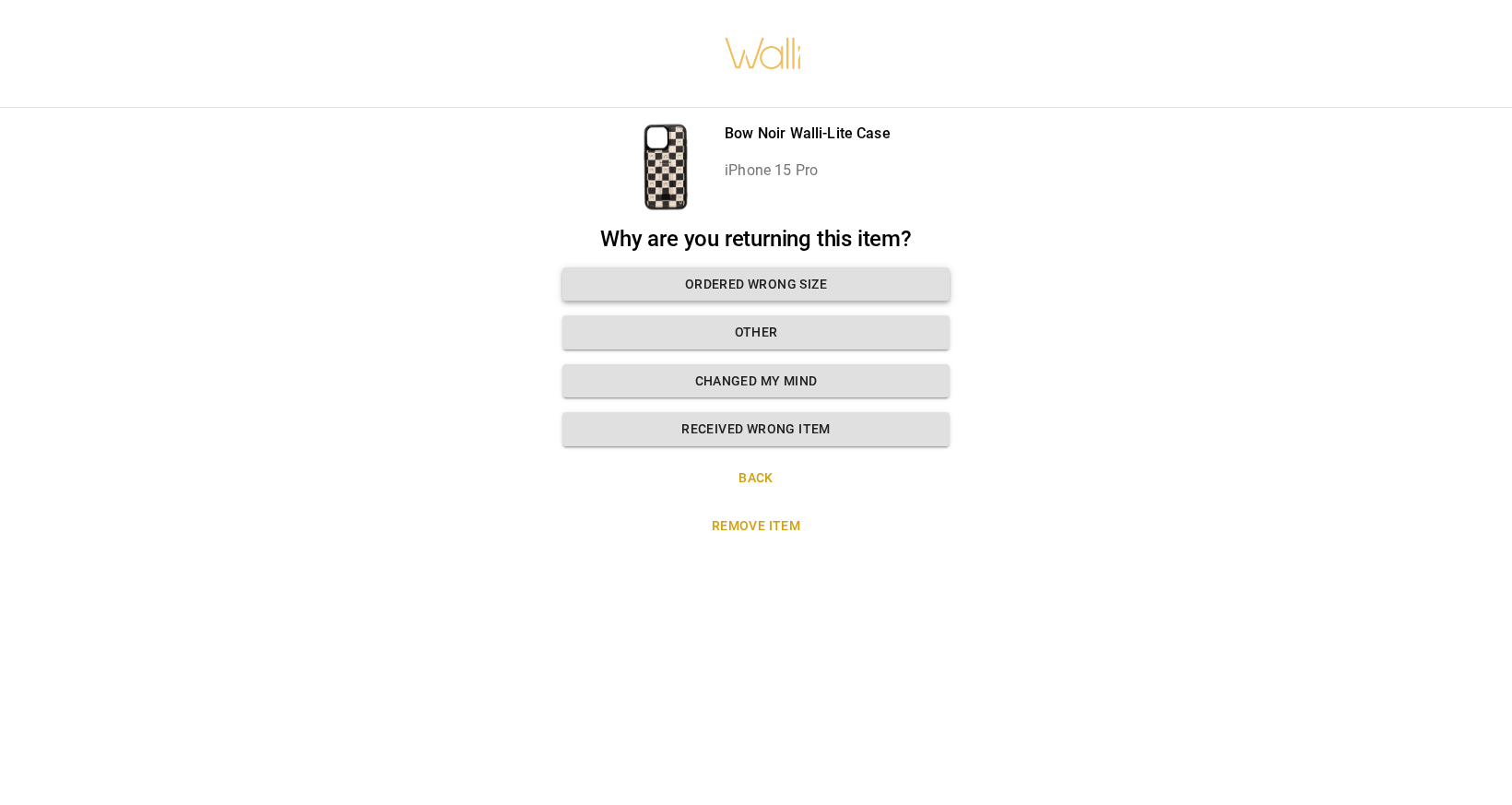 click on "Ordered wrong size" at bounding box center (756, 284) 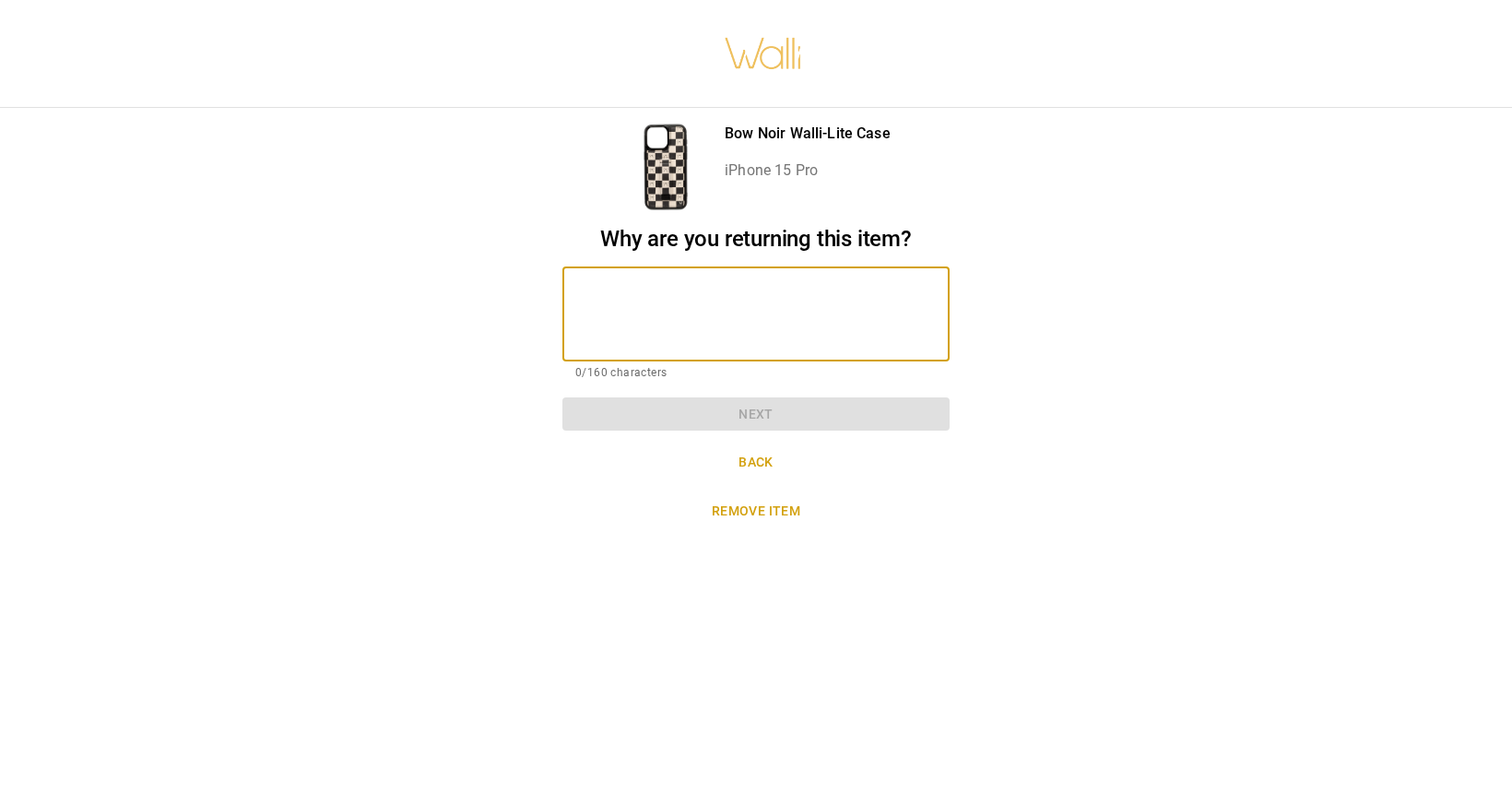 click at bounding box center [756, 314] 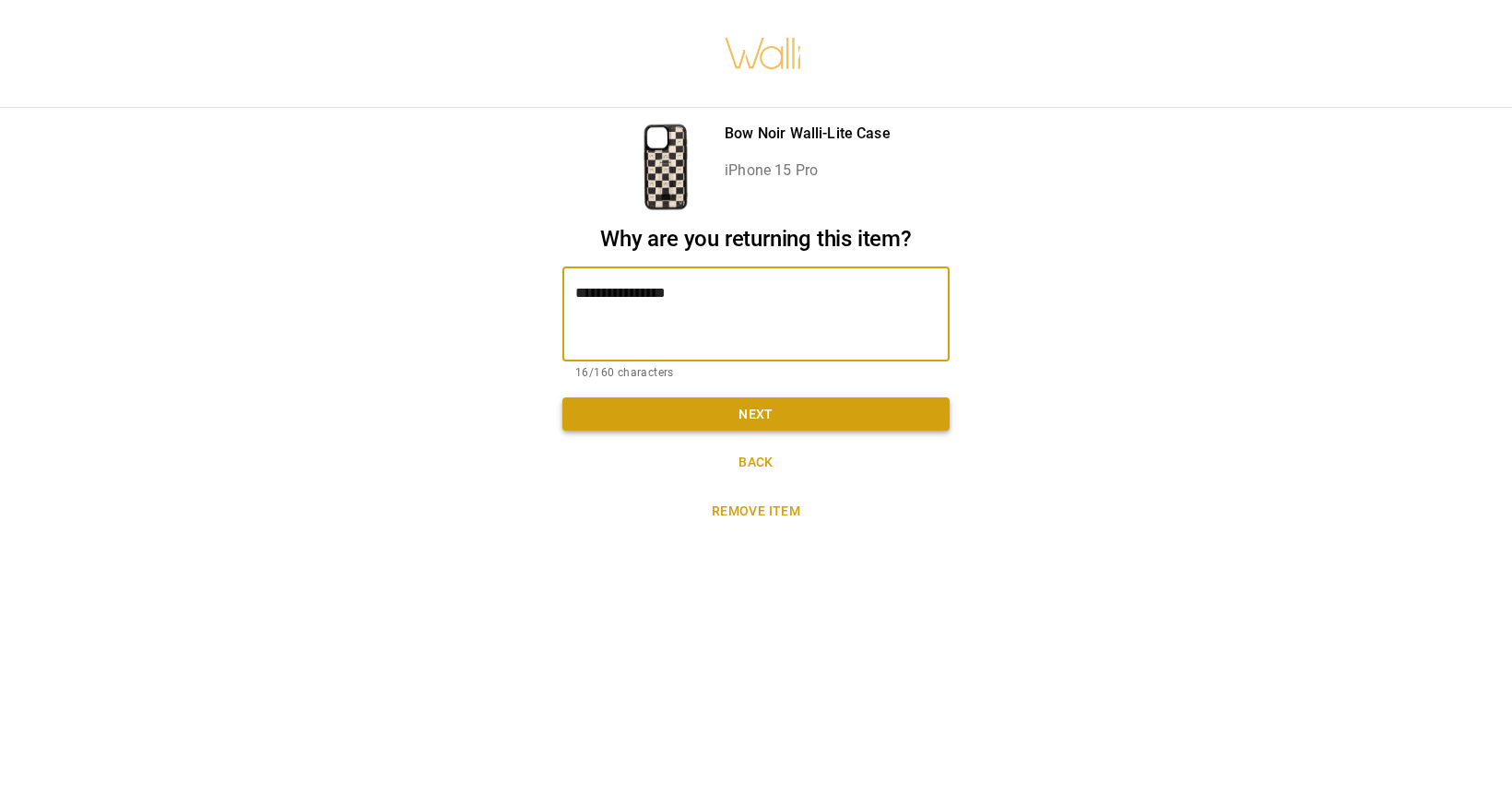 type on "**********" 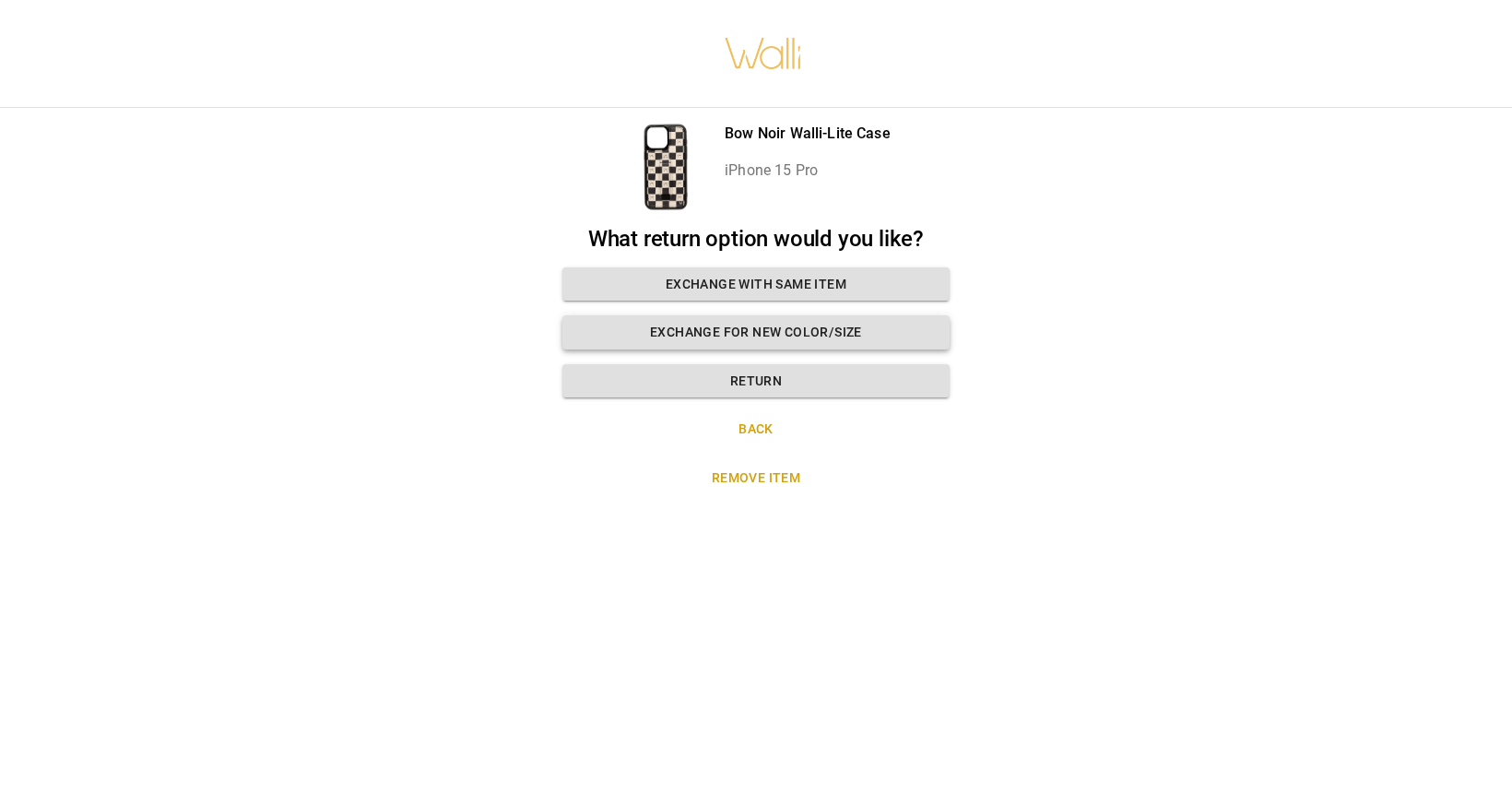 click on "Exchange for new color/size" at bounding box center [756, 332] 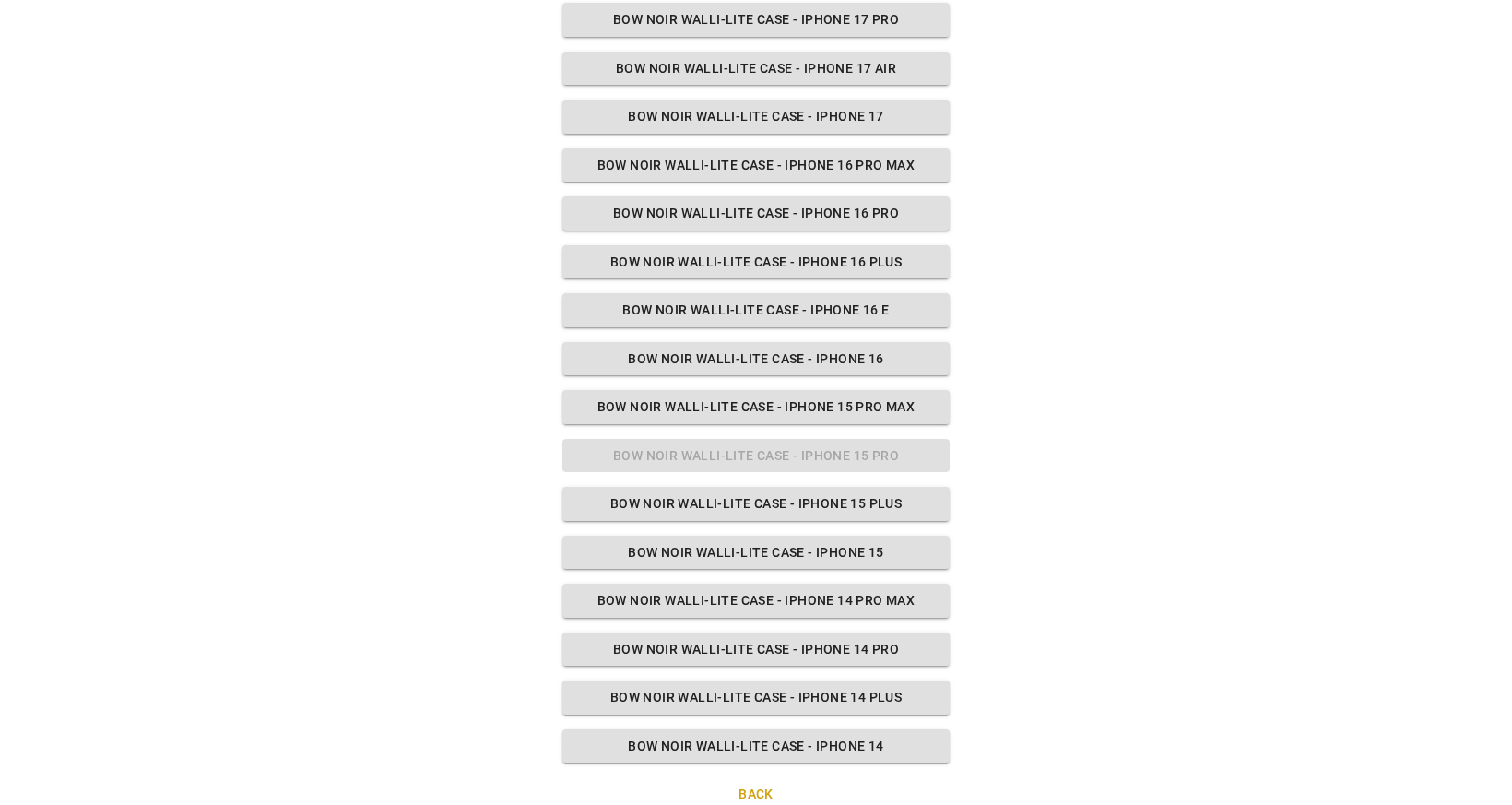 scroll, scrollTop: 336, scrollLeft: 0, axis: vertical 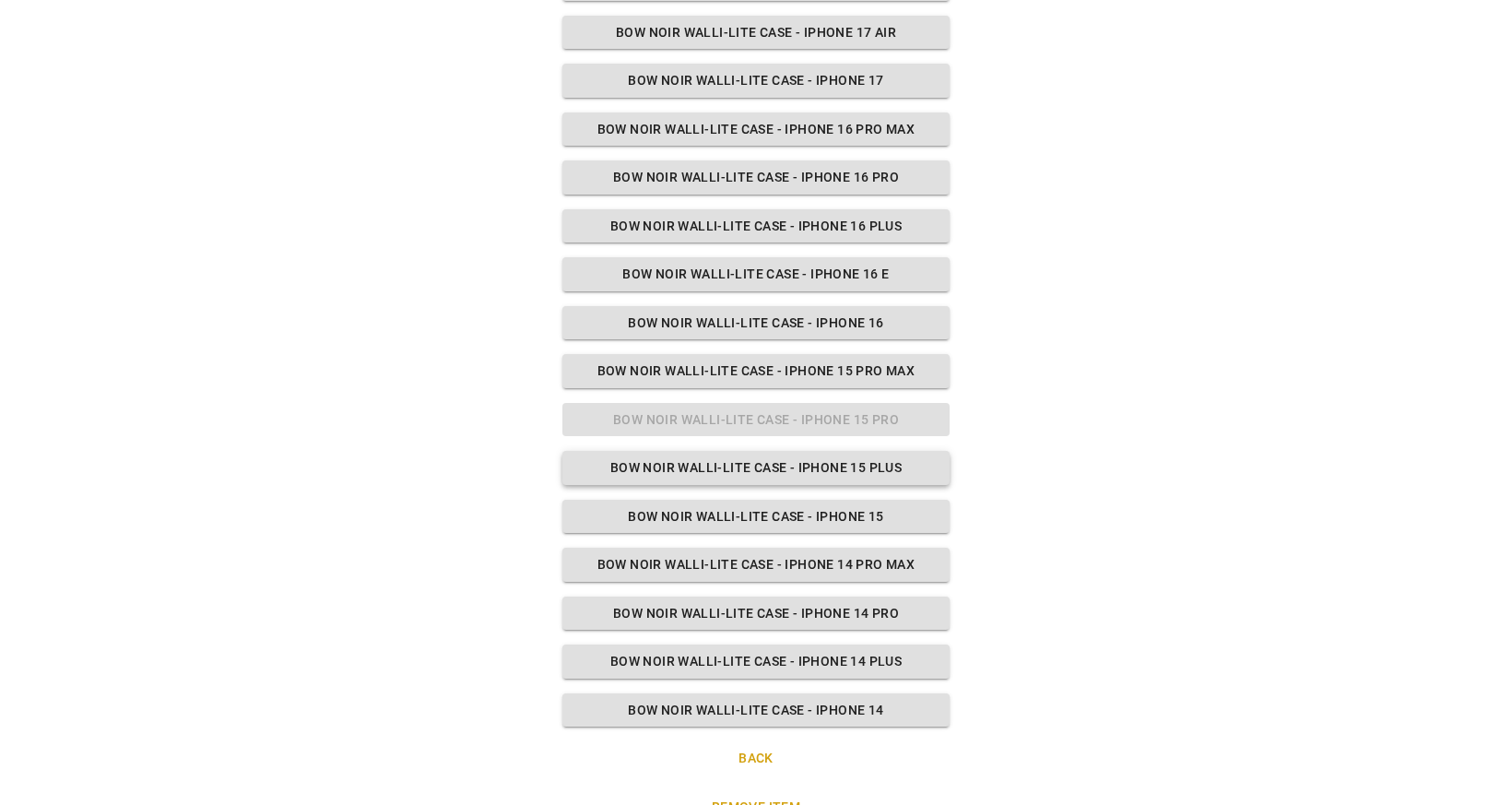 click on "Bow Noir Walli-Lite Case - iPhone 15 Plus" at bounding box center (756, 468) 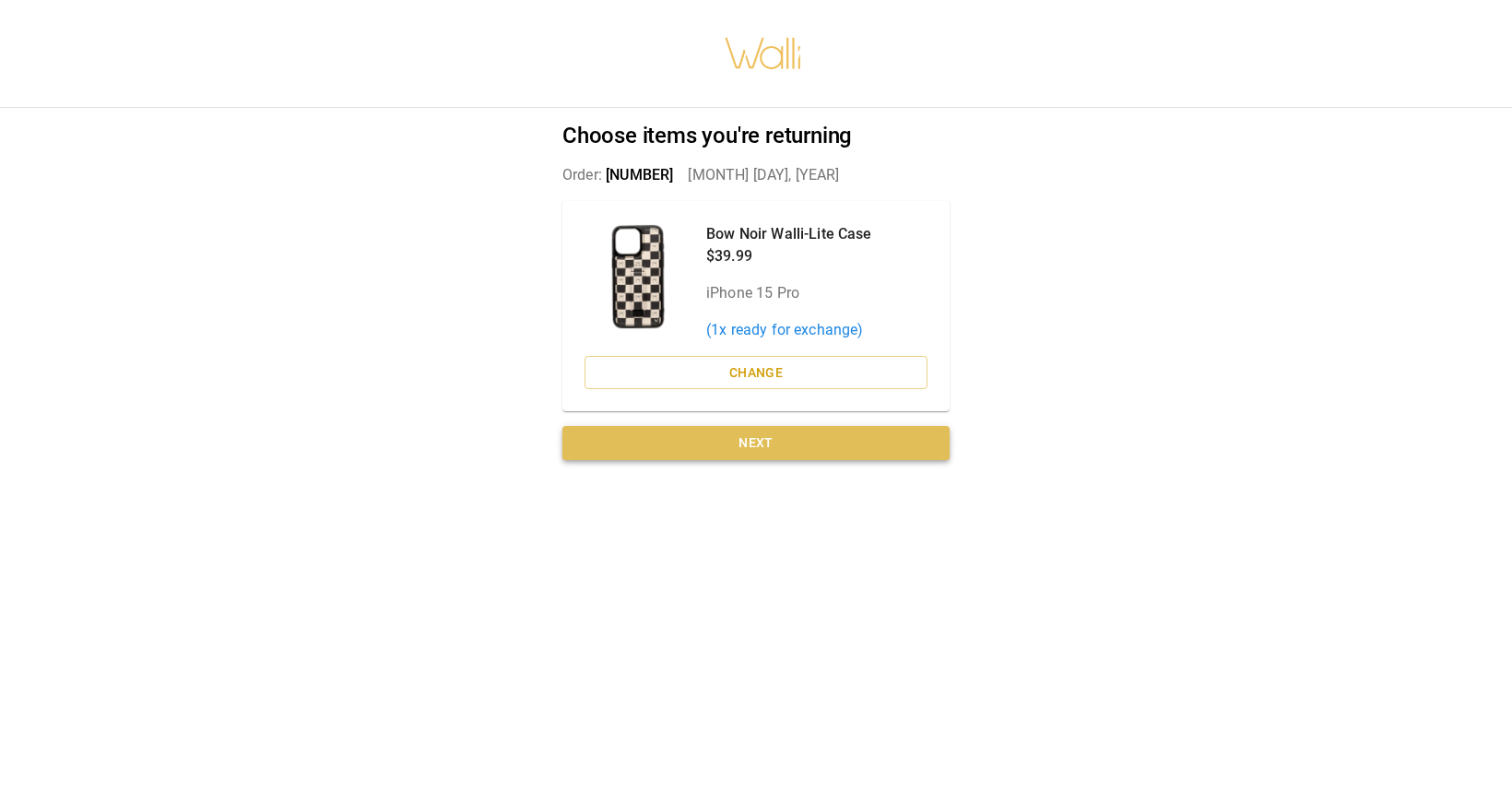 click on "Next" at bounding box center (756, 443) 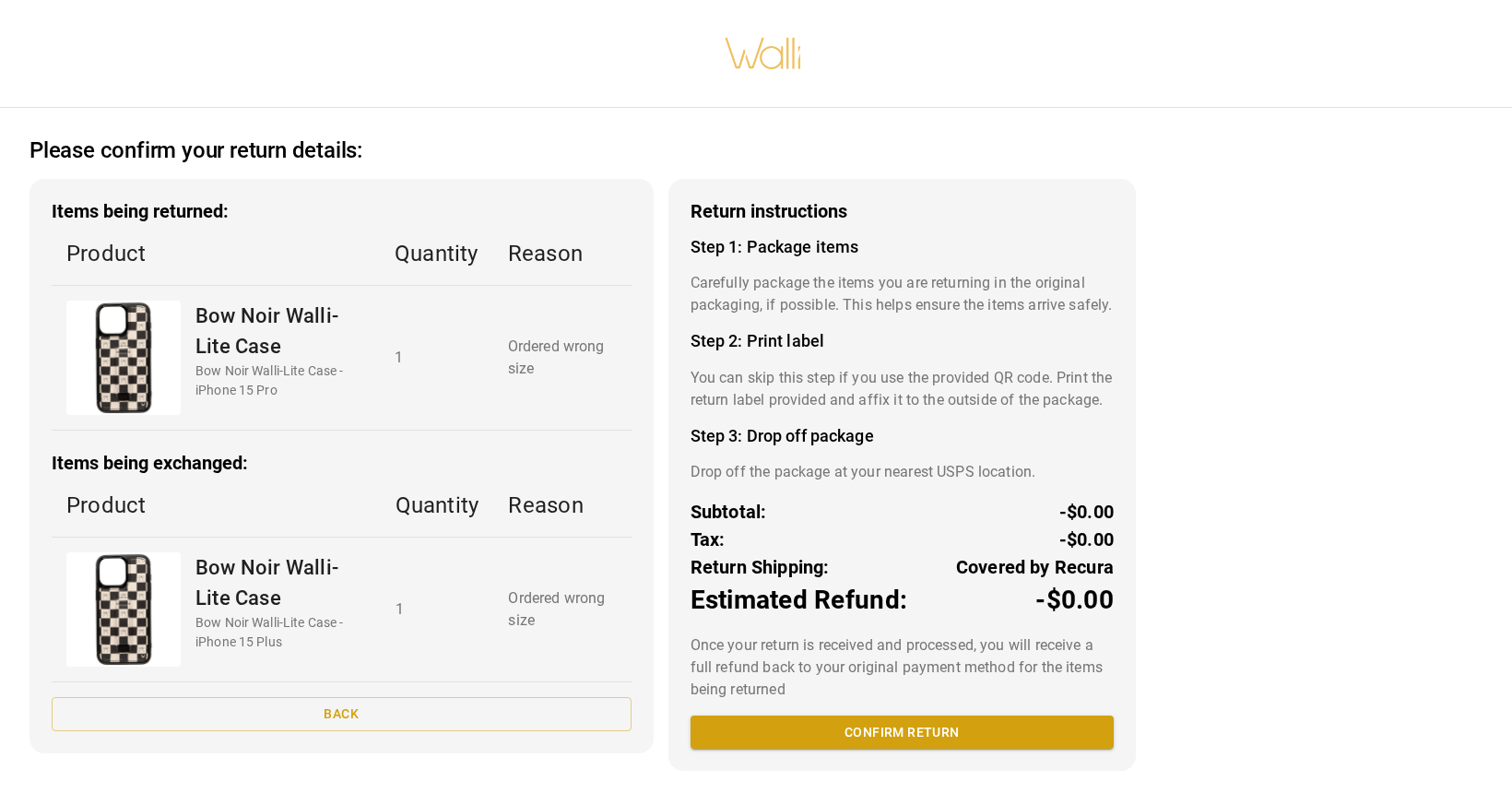 click on "Please confirm your return details: Items being returned: Product Quantity Reason Bow Noir Walli-Lite Case Bow Noir Walli-Lite Case - iPhone 15 Pro 1 Ordered wrong size Items being exchanged: Product Quantity Reason Bow Noir Walli-Lite Case Bow Noir Walli-Lite Case - iPhone 15 Plus 1 Ordered wrong size Back Return instructions Step 1: Package items Carefully package the items you are returning in the original packaging, if possible. This helps ensure the items arrive safely. Step 2: Print label You can skip this step if you use the provided QR code. Print the return label provided and affix it to the outside of the package. Step 3: Drop off package Drop off the package at your nearest USPS location. Subtotal: -$0.00 Tax: -$0.00 Return Shipping: Covered by Recura Estimated Refund: -$0.00 Once your return is received and processed, you will receive a full refund back to your original payment method for the items being returned Confirm return" at bounding box center (756, 402) 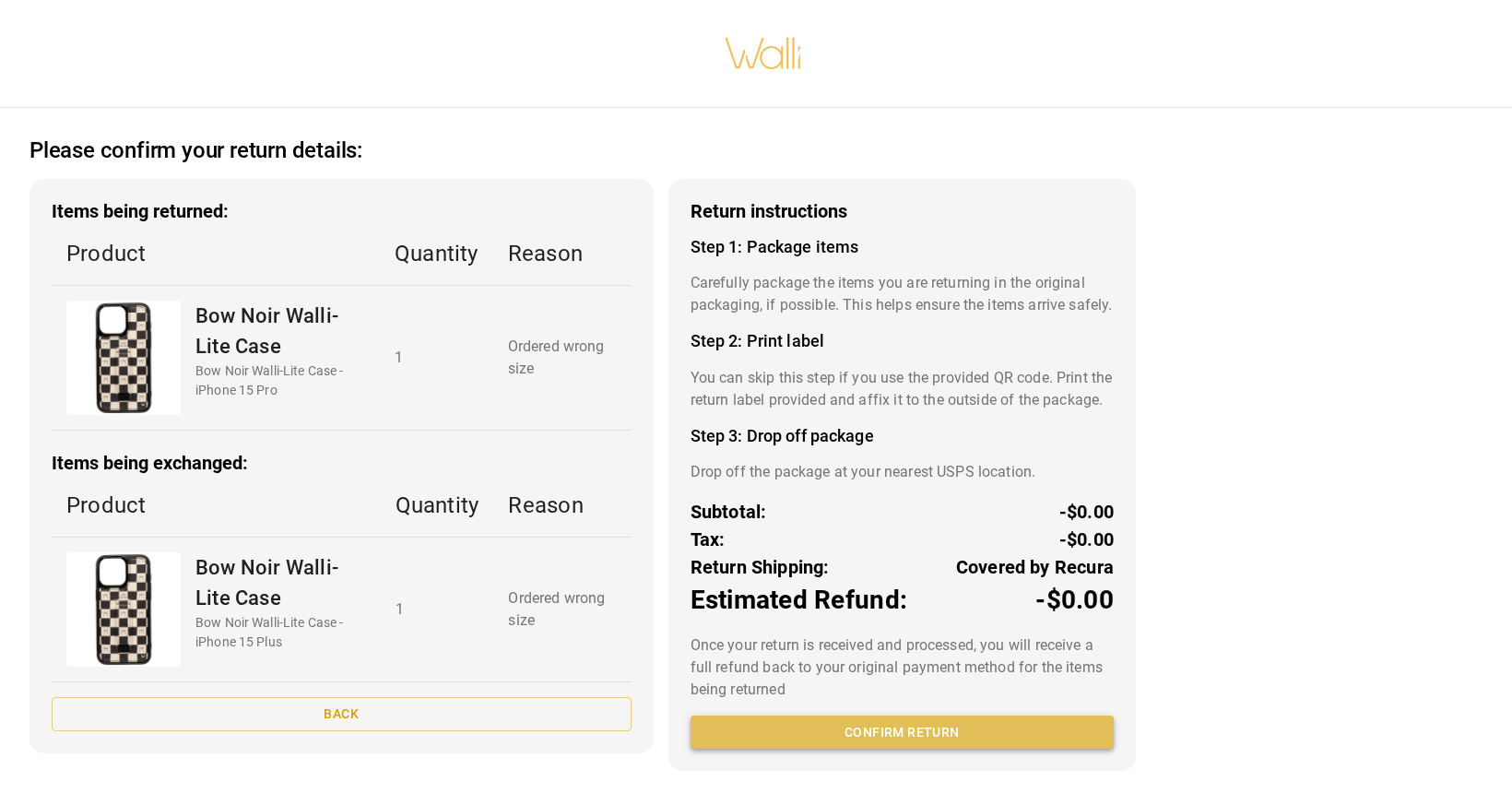 click on "Confirm return" at bounding box center (902, 732) 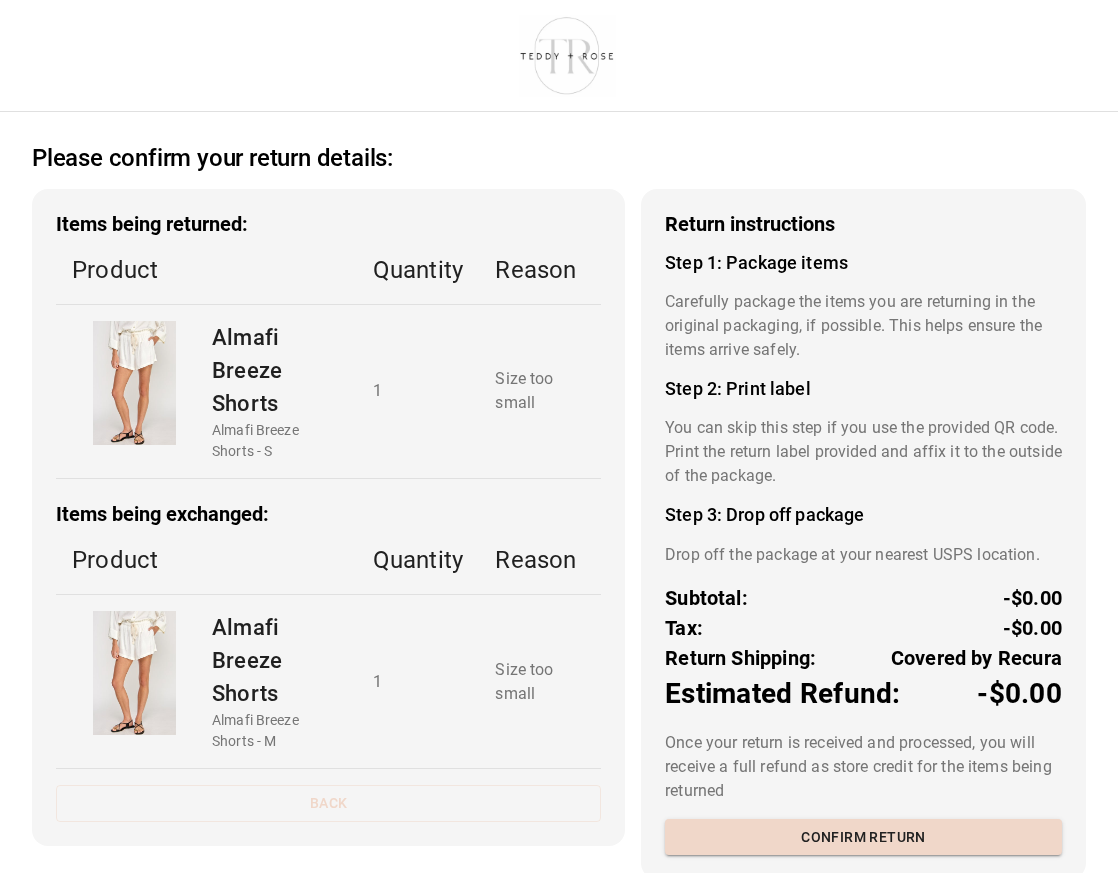 scroll, scrollTop: 0, scrollLeft: 0, axis: both 